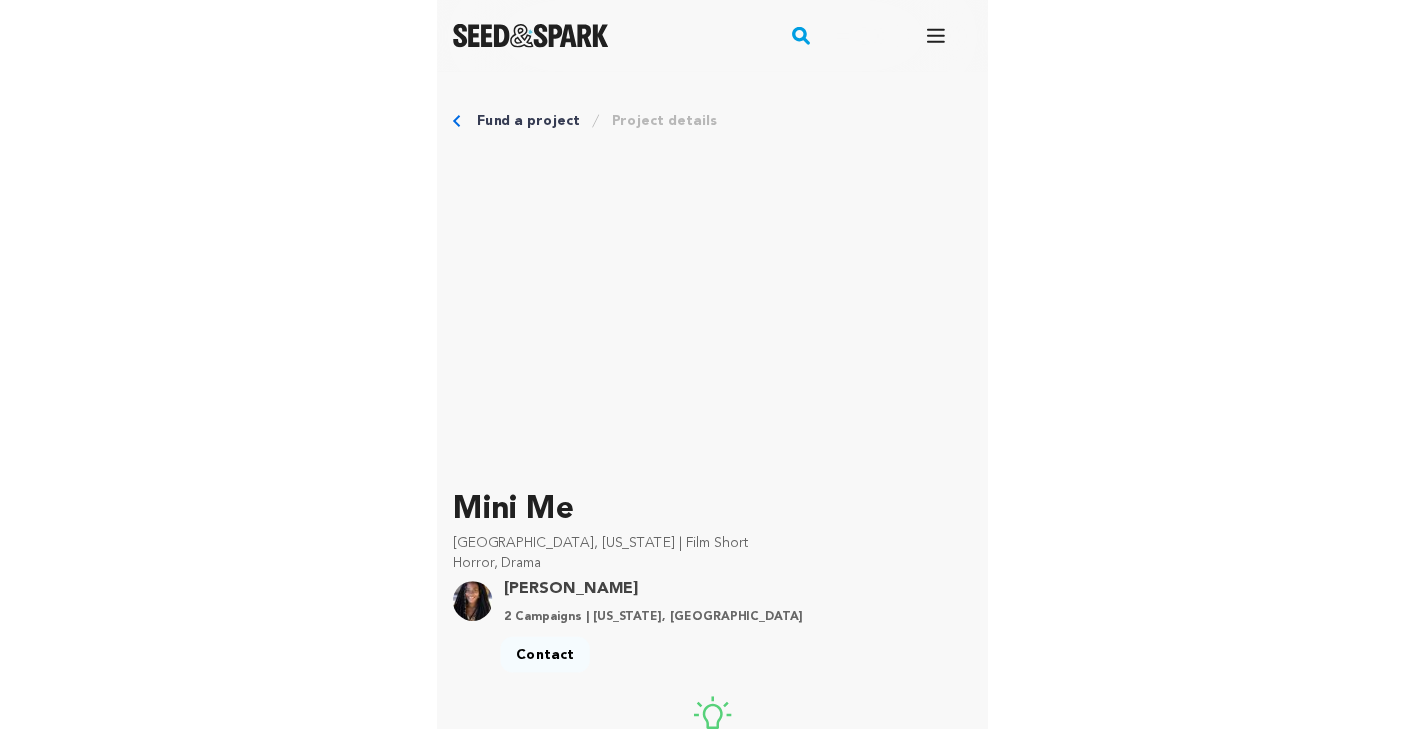 scroll, scrollTop: 0, scrollLeft: 0, axis: both 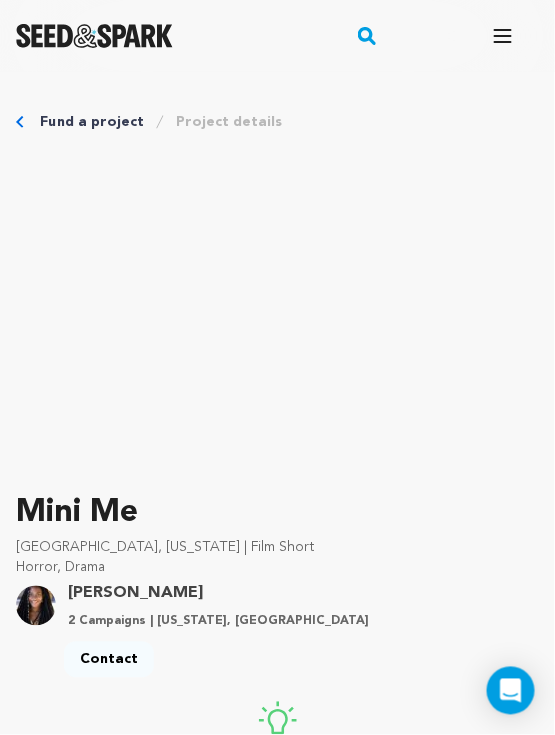 click on "Horror,
Drama" at bounding box center (277, 568) 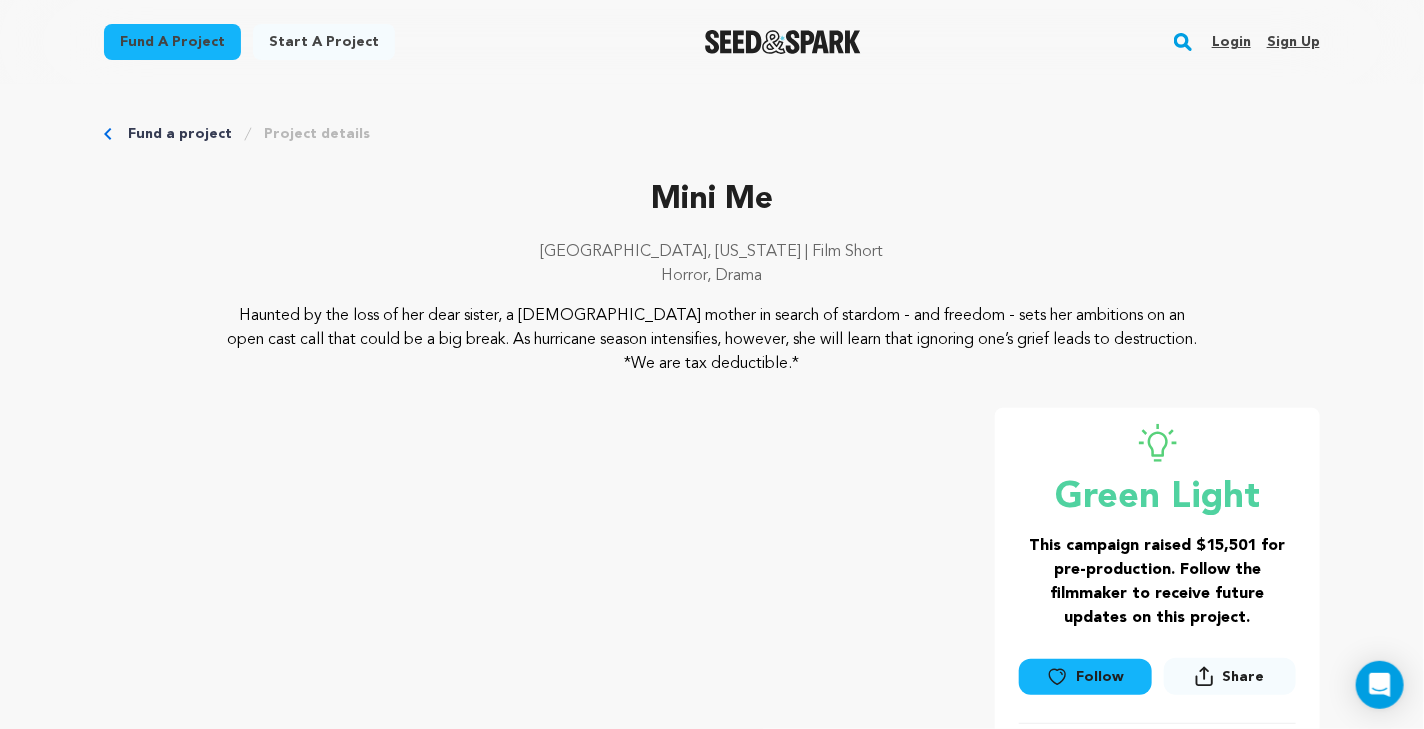 click on "Login" at bounding box center (1231, 42) 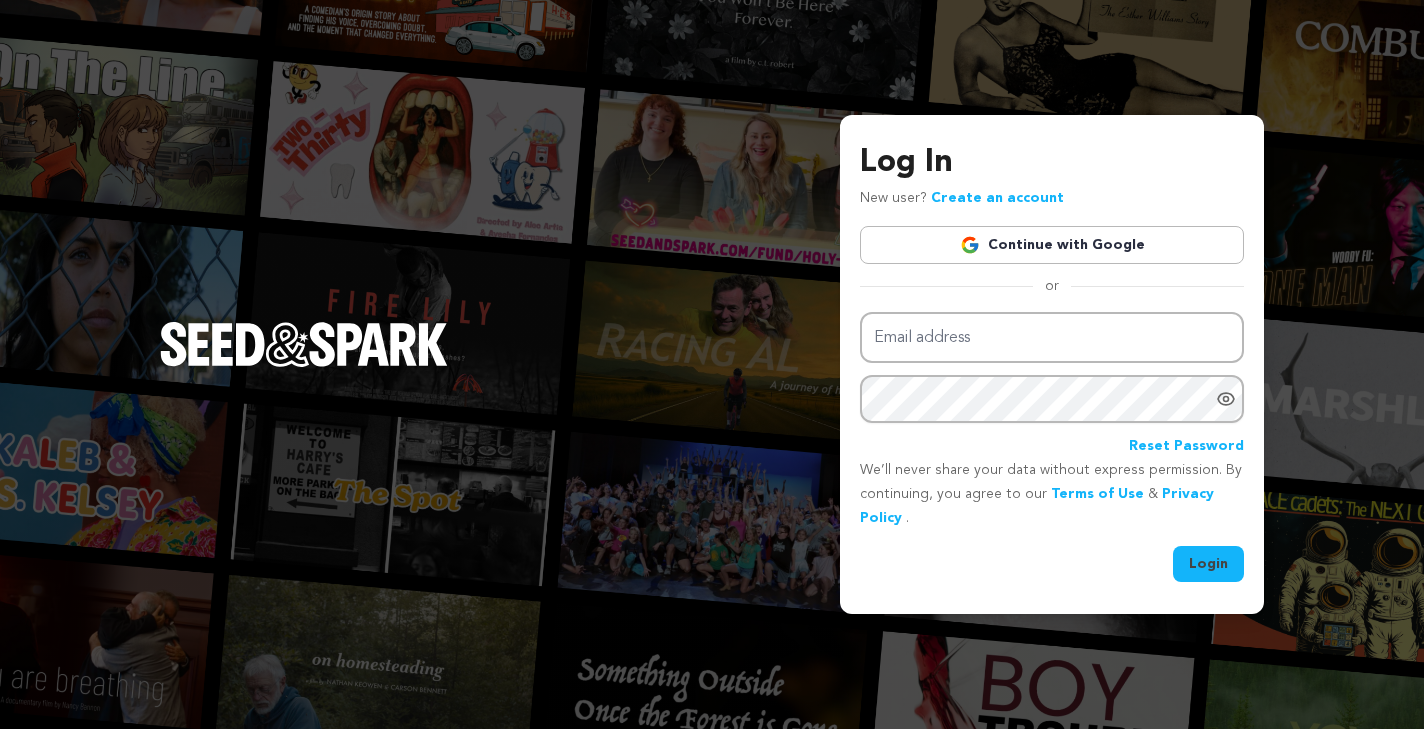 scroll, scrollTop: 0, scrollLeft: 0, axis: both 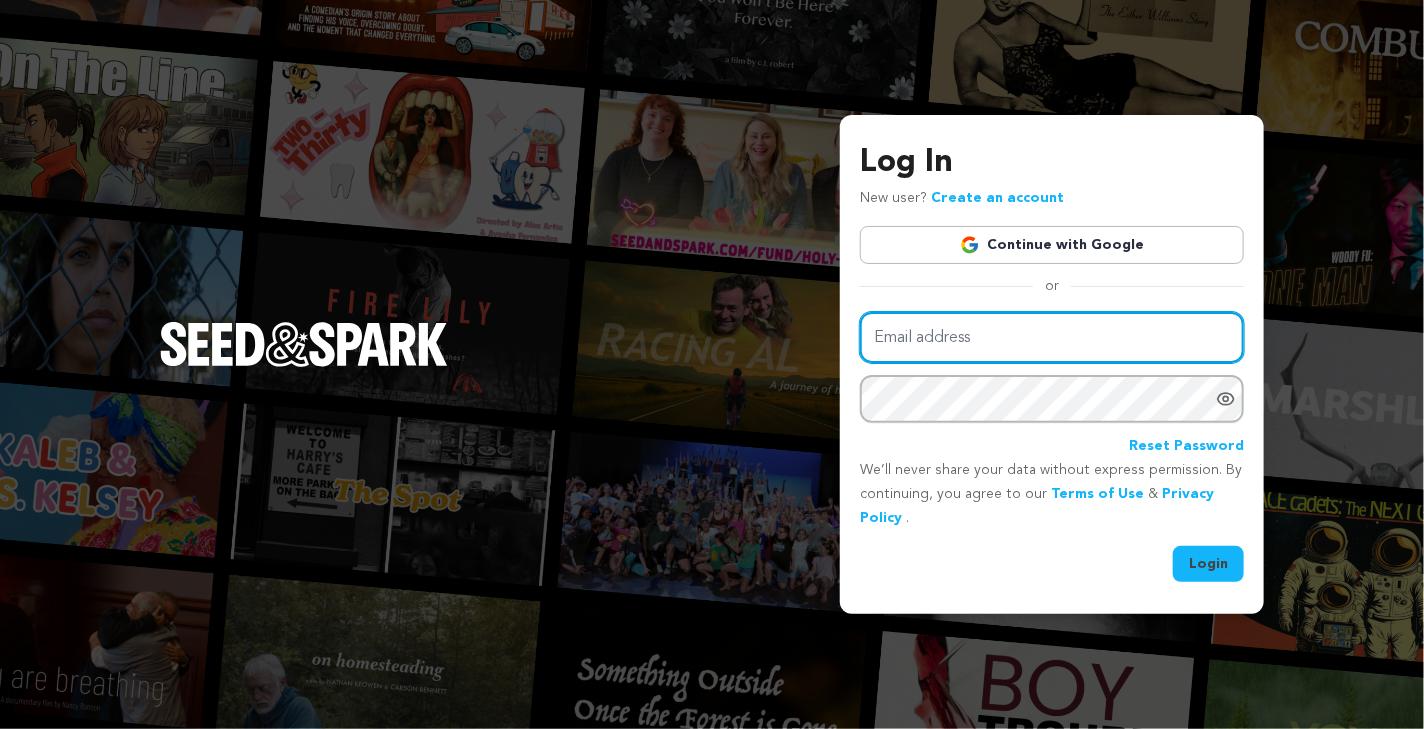 type on "julian.aguero2012@gmail.com" 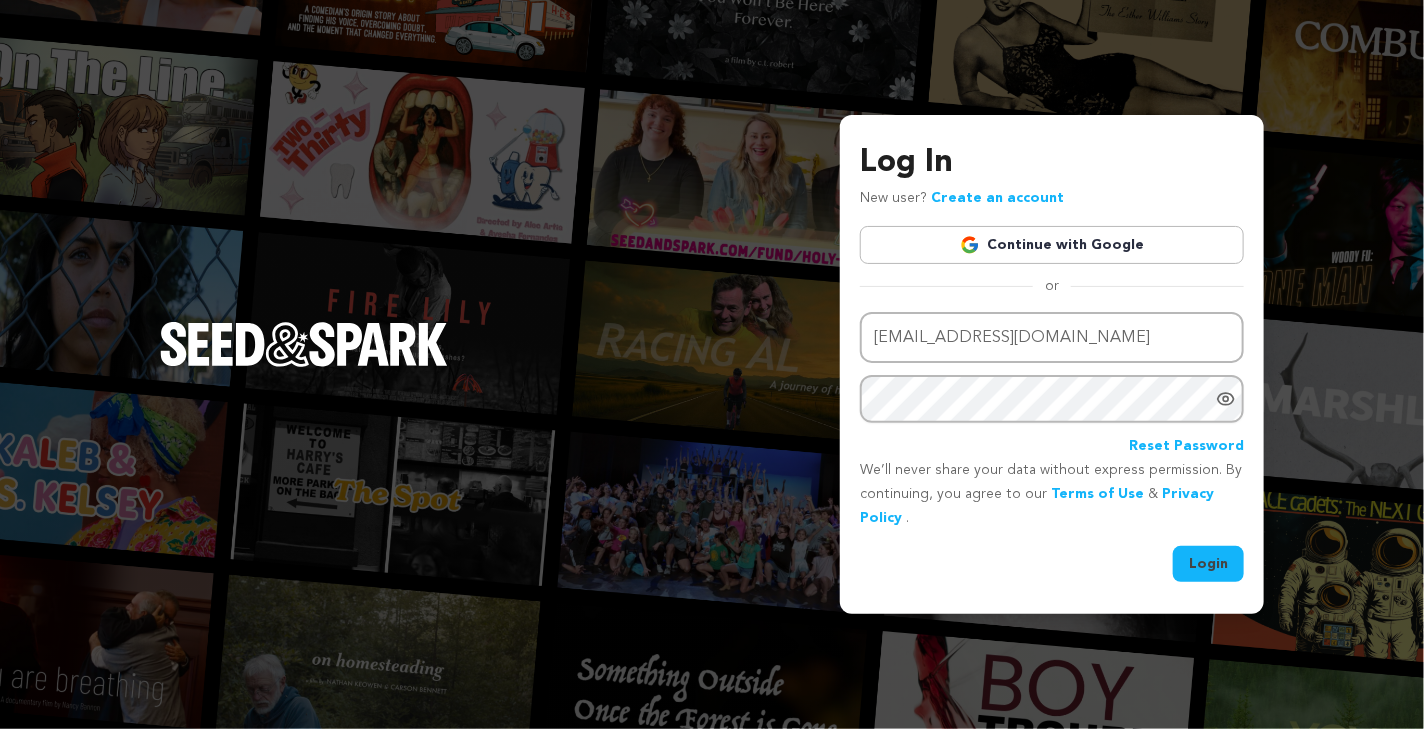click on "Login" at bounding box center [1208, 564] 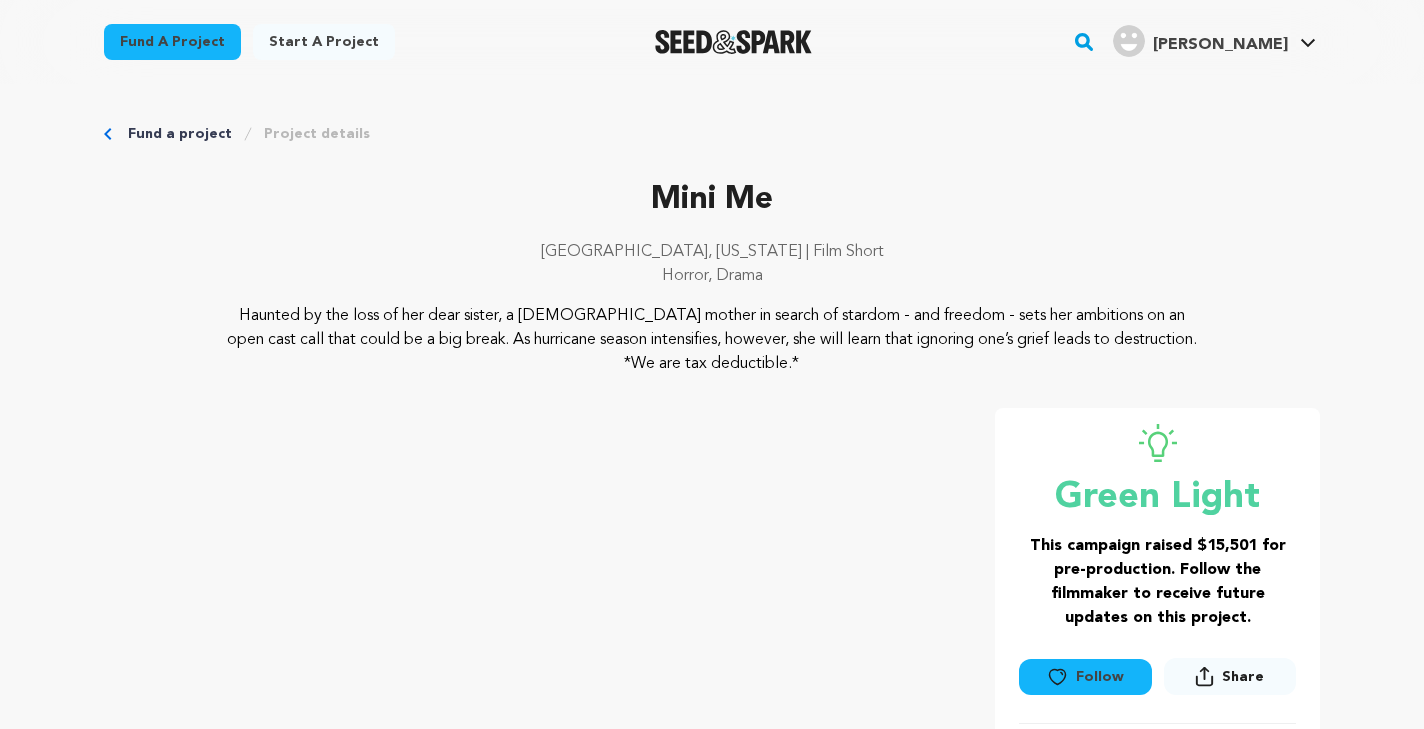 scroll, scrollTop: 0, scrollLeft: 0, axis: both 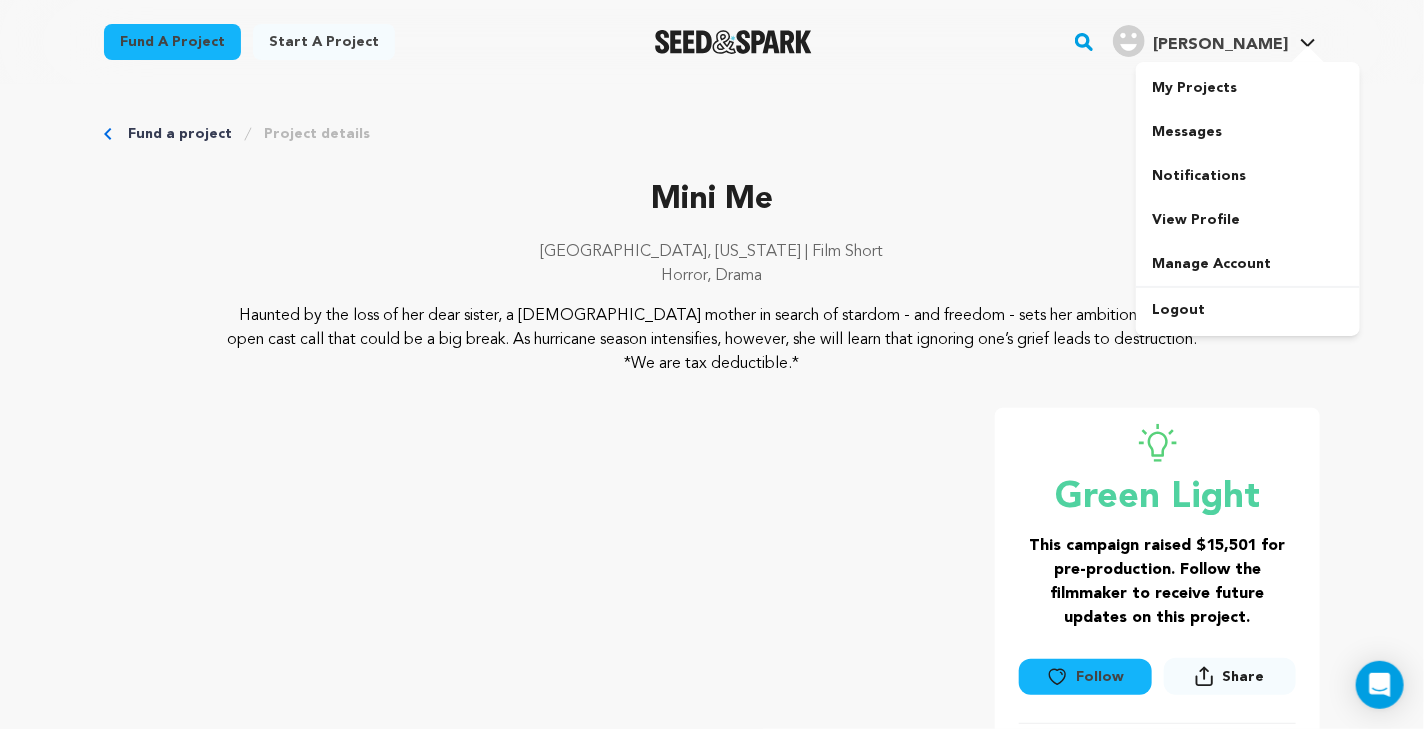 click at bounding box center (1308, 56) 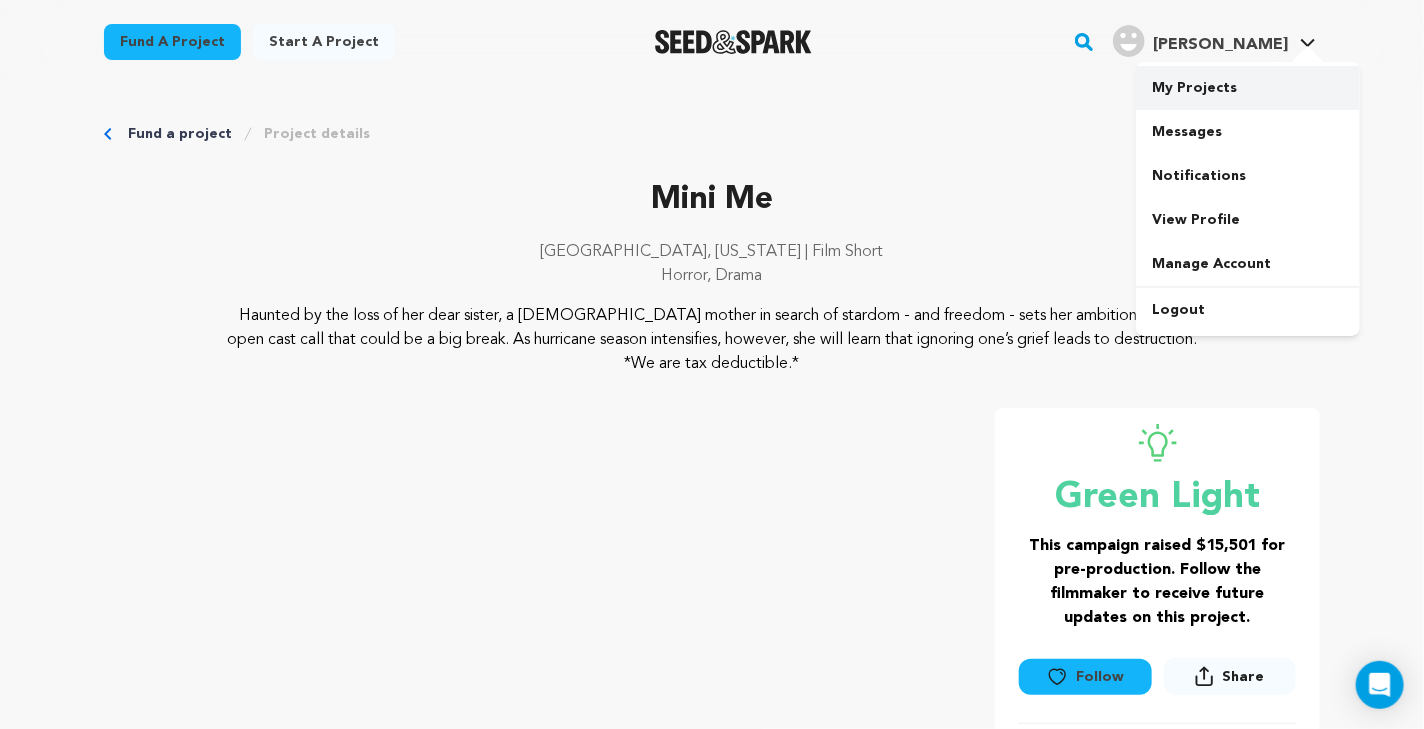 click on "My Projects" at bounding box center [1248, 88] 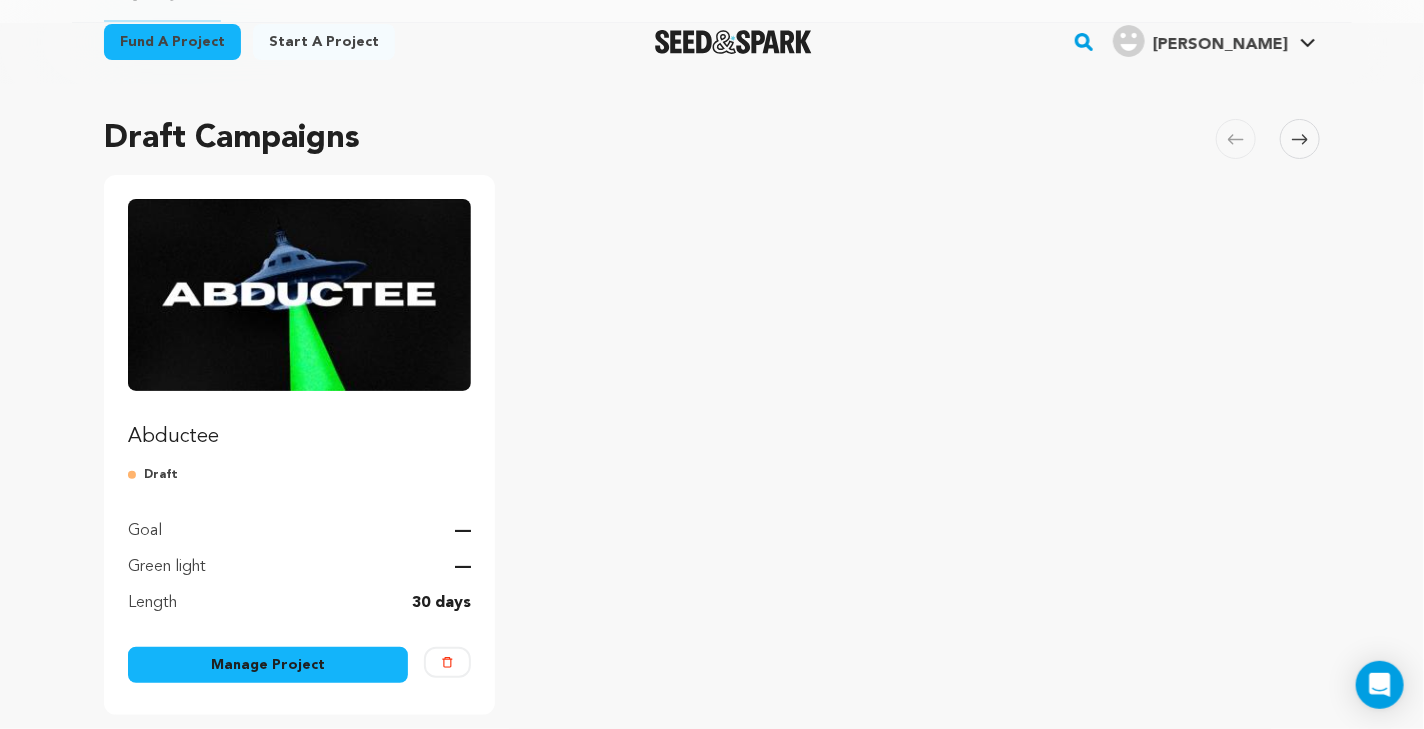 scroll, scrollTop: 147, scrollLeft: 0, axis: vertical 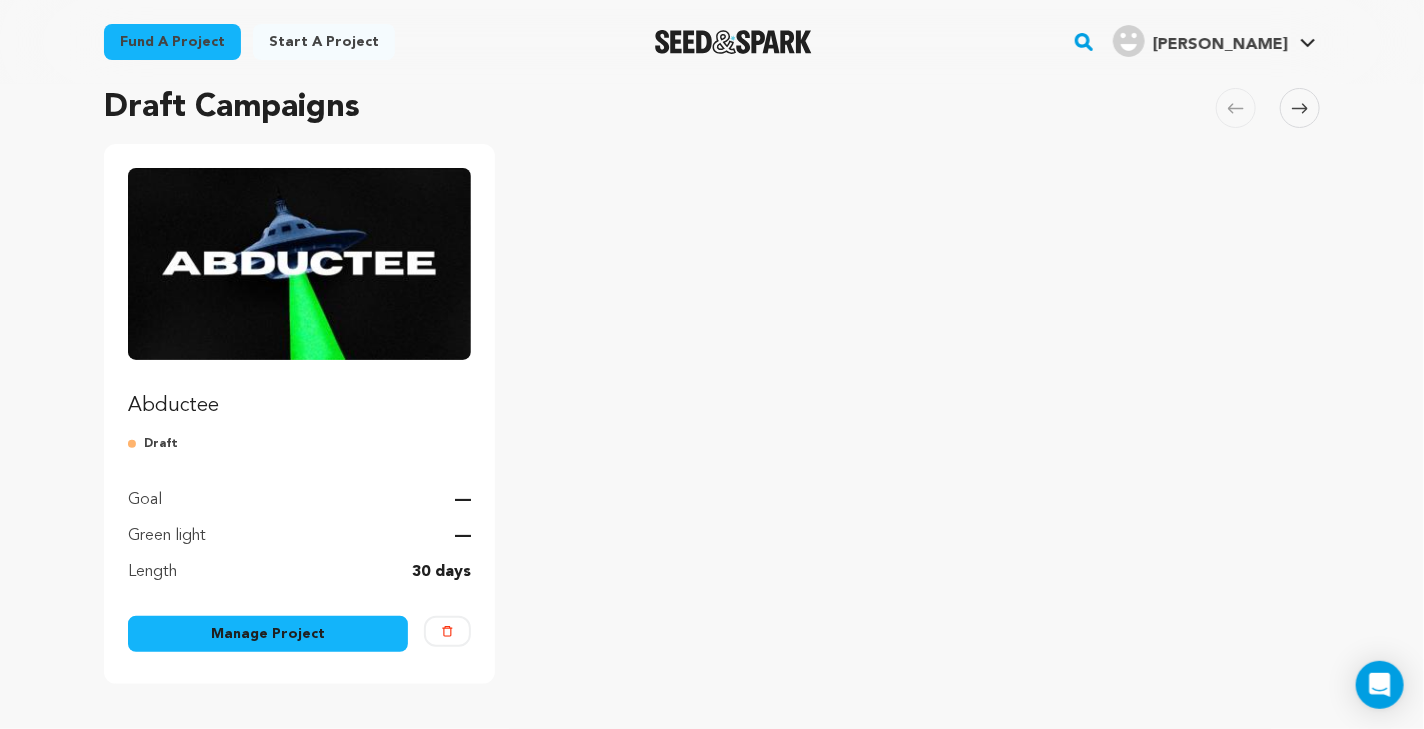 click at bounding box center [299, 264] 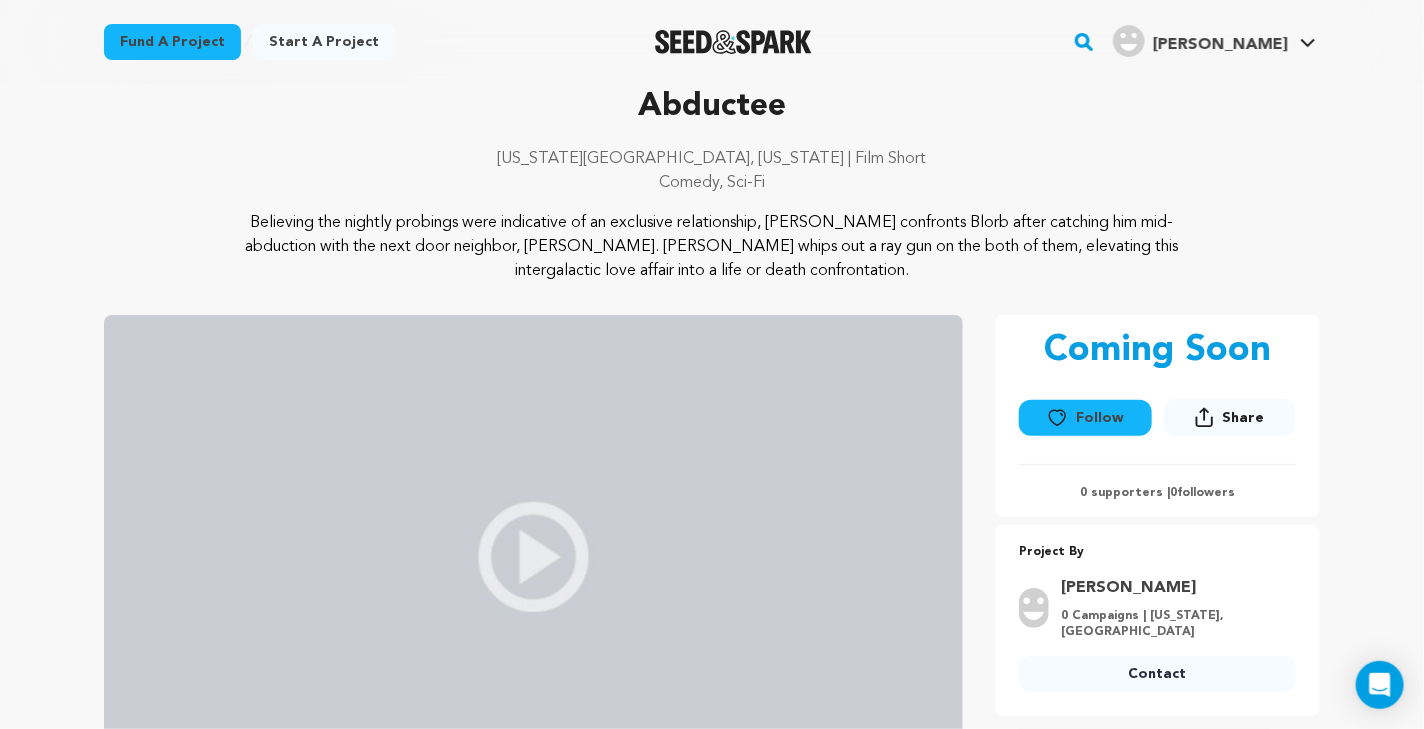 scroll, scrollTop: 27, scrollLeft: 0, axis: vertical 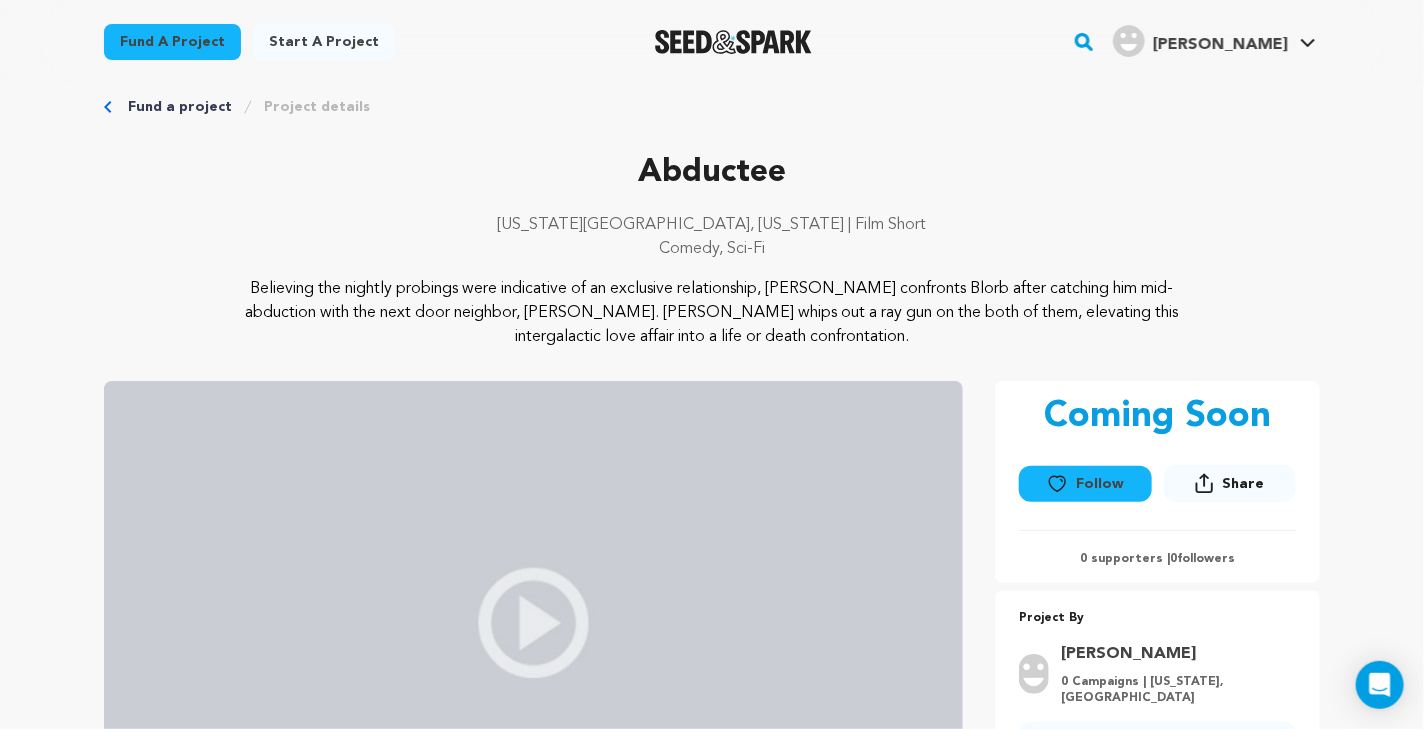 click on "Fund a project" at bounding box center [180, 107] 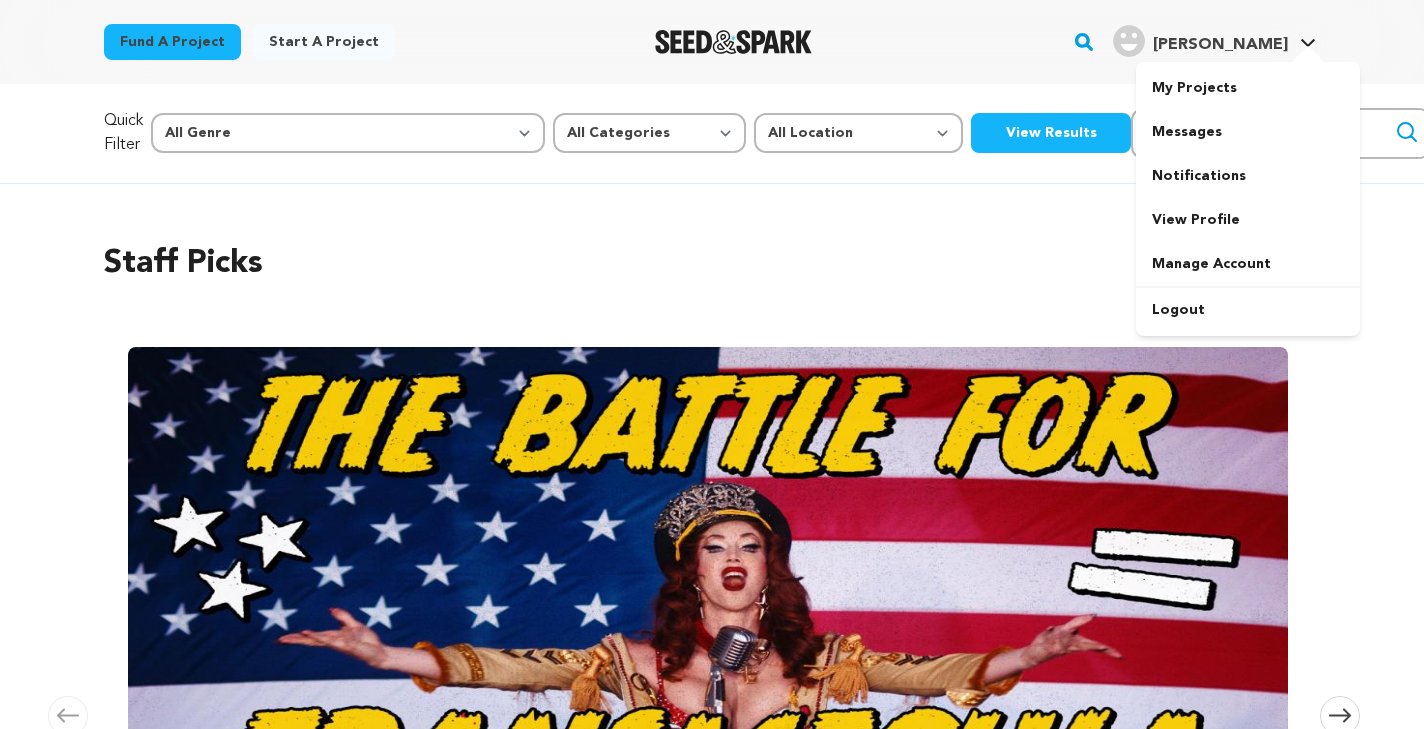 scroll, scrollTop: 0, scrollLeft: 0, axis: both 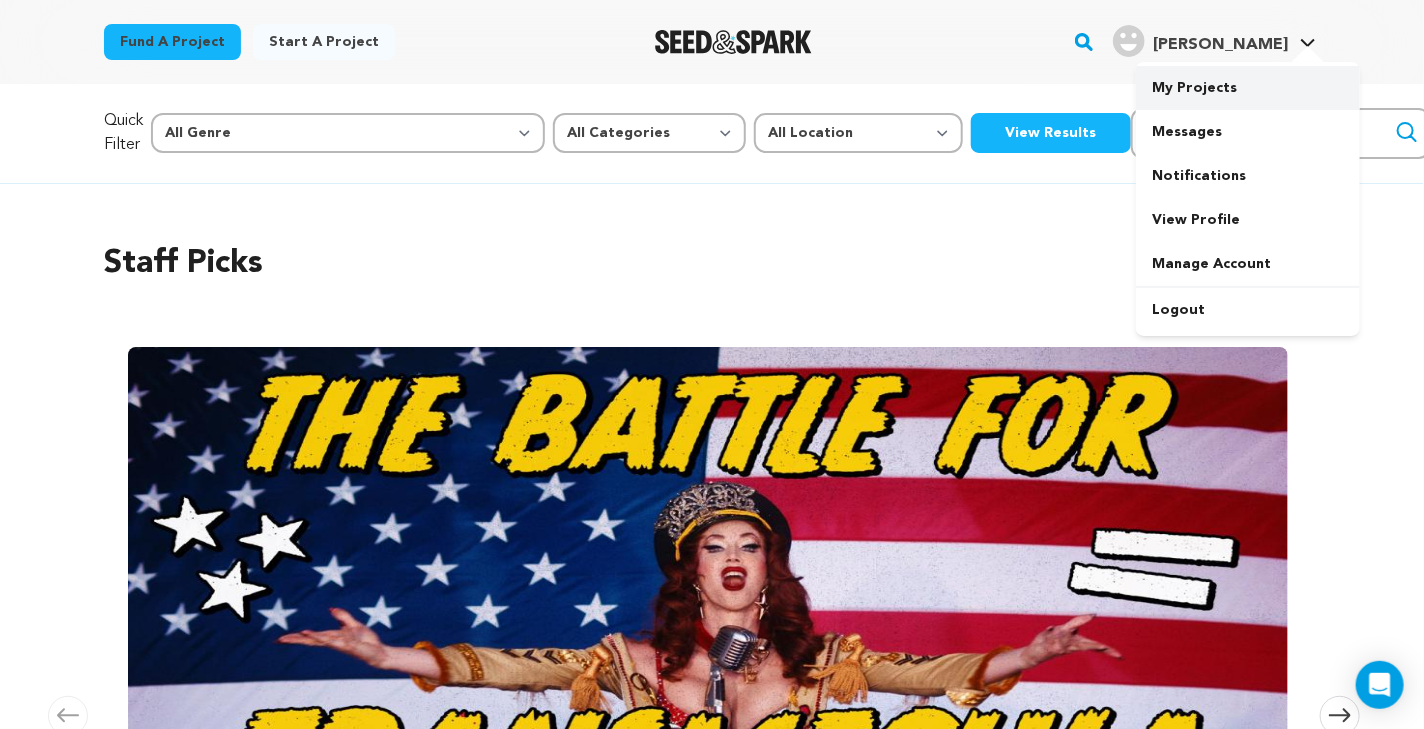 click on "My Projects" at bounding box center [1248, 88] 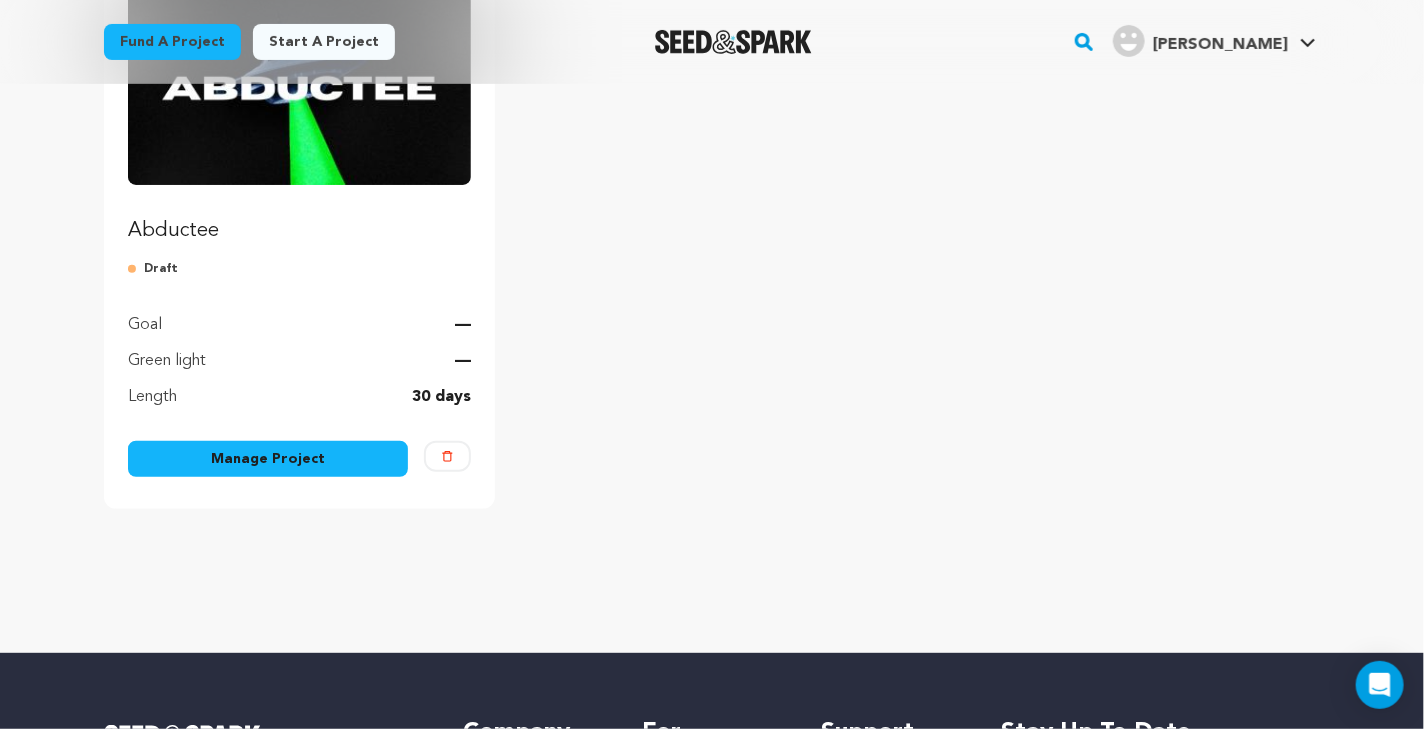 scroll, scrollTop: 135, scrollLeft: 0, axis: vertical 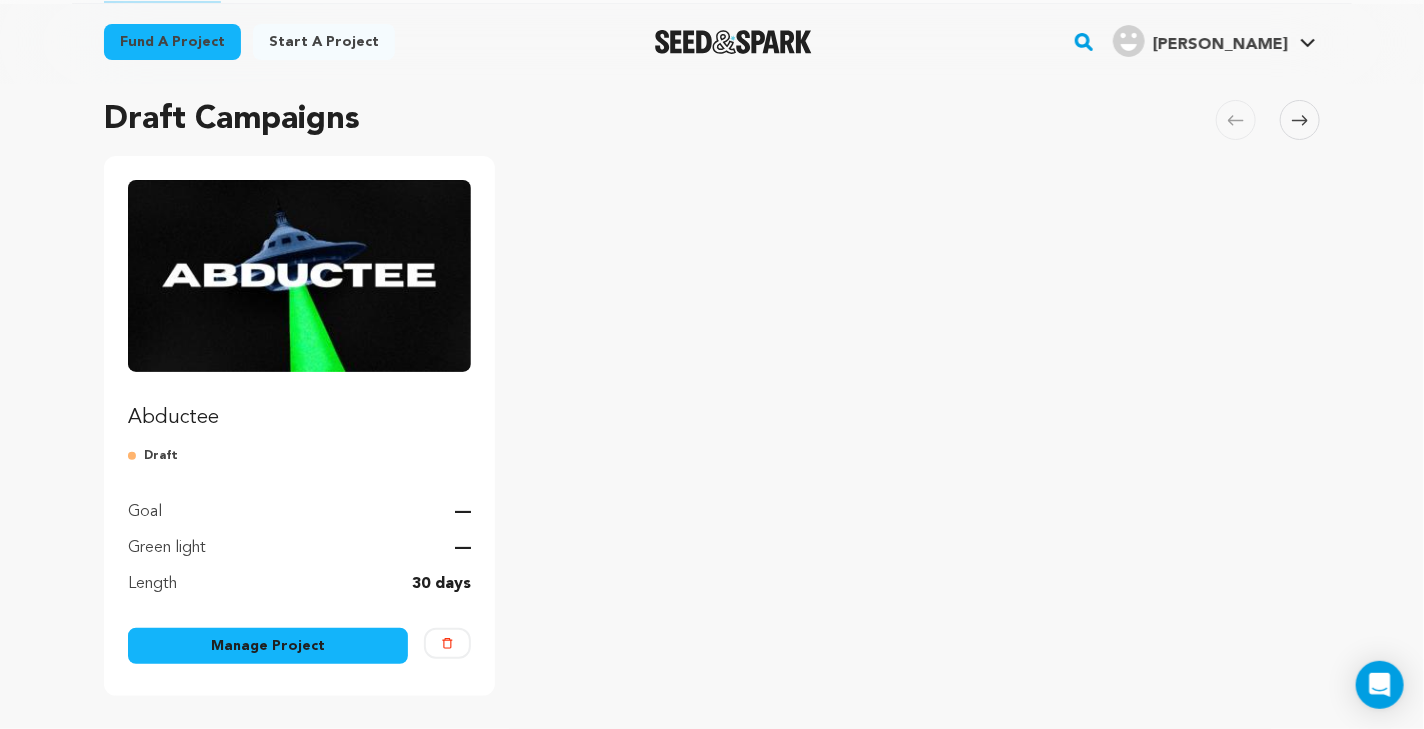 click on "Manage Project" at bounding box center [268, 646] 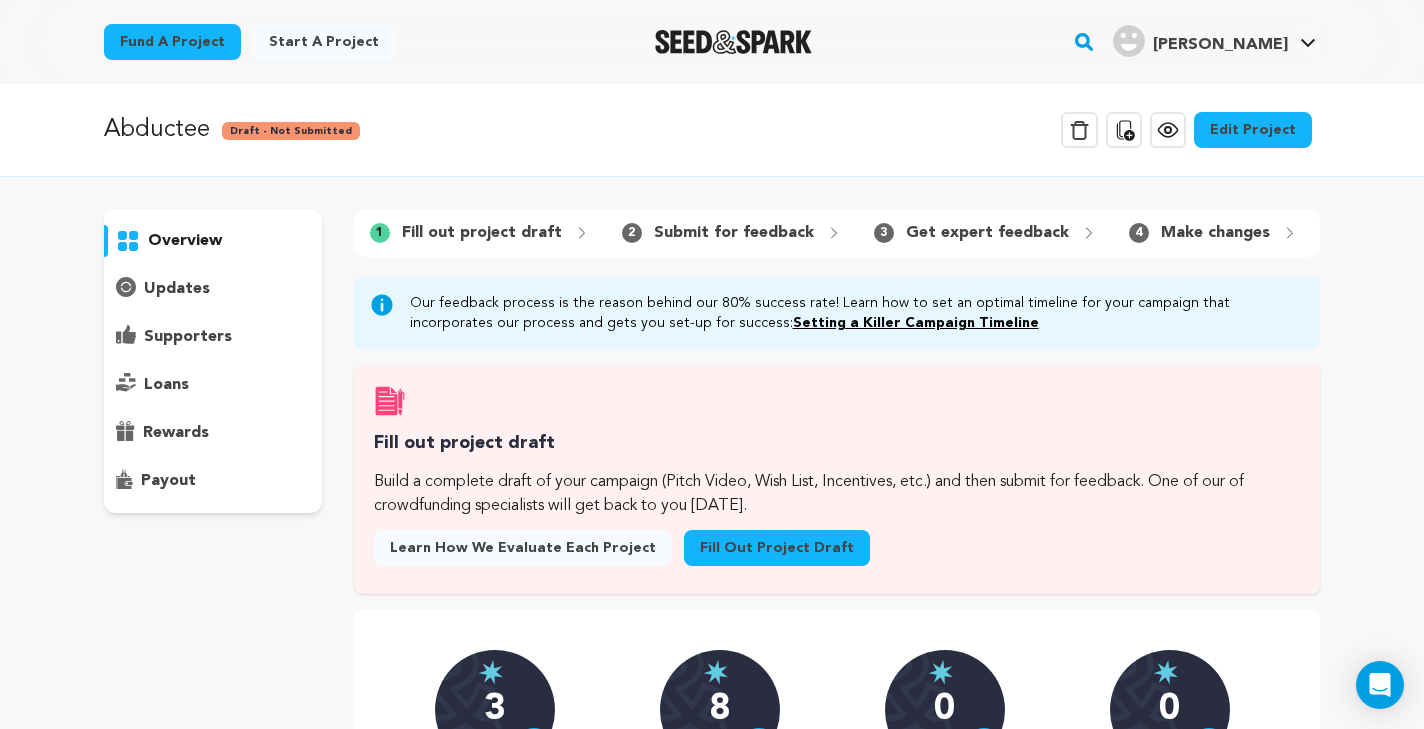 scroll, scrollTop: 0, scrollLeft: 0, axis: both 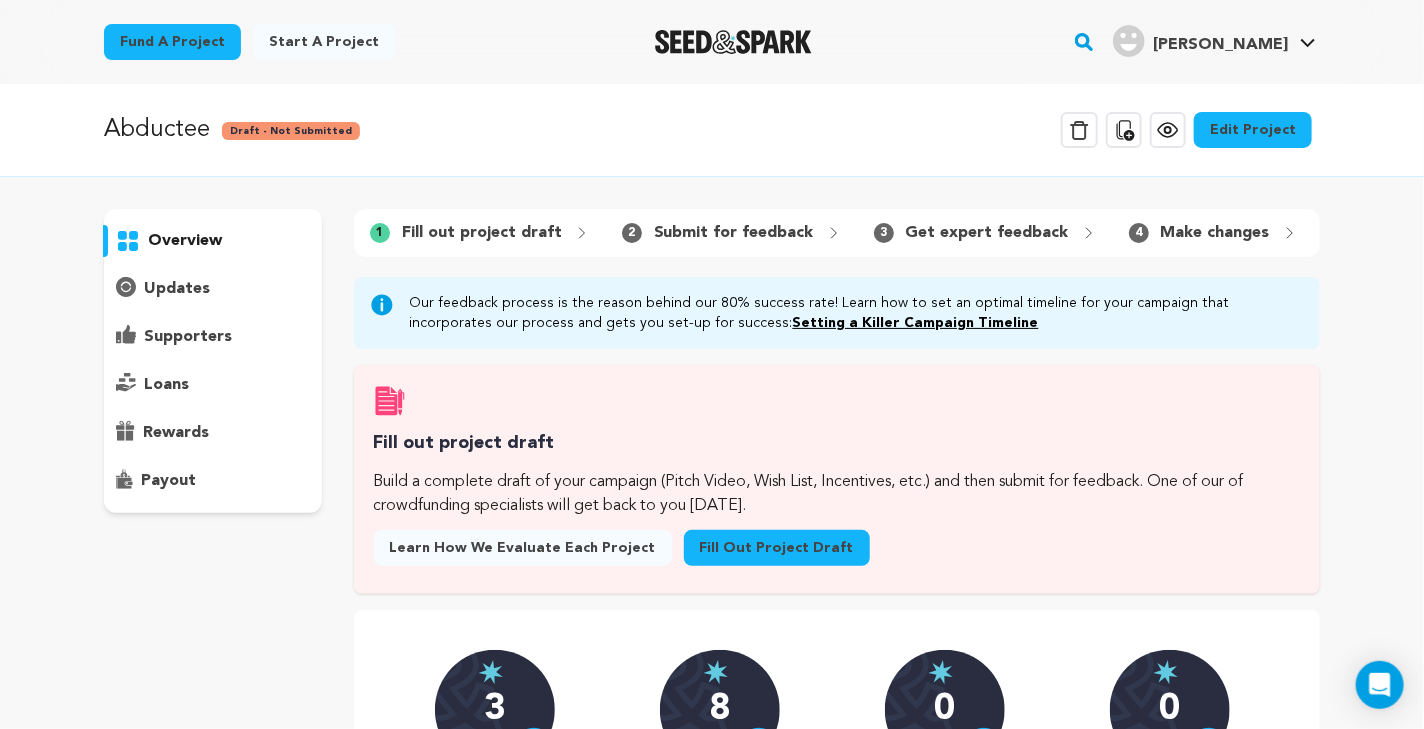 click on "Fill out project draft" at bounding box center [777, 548] 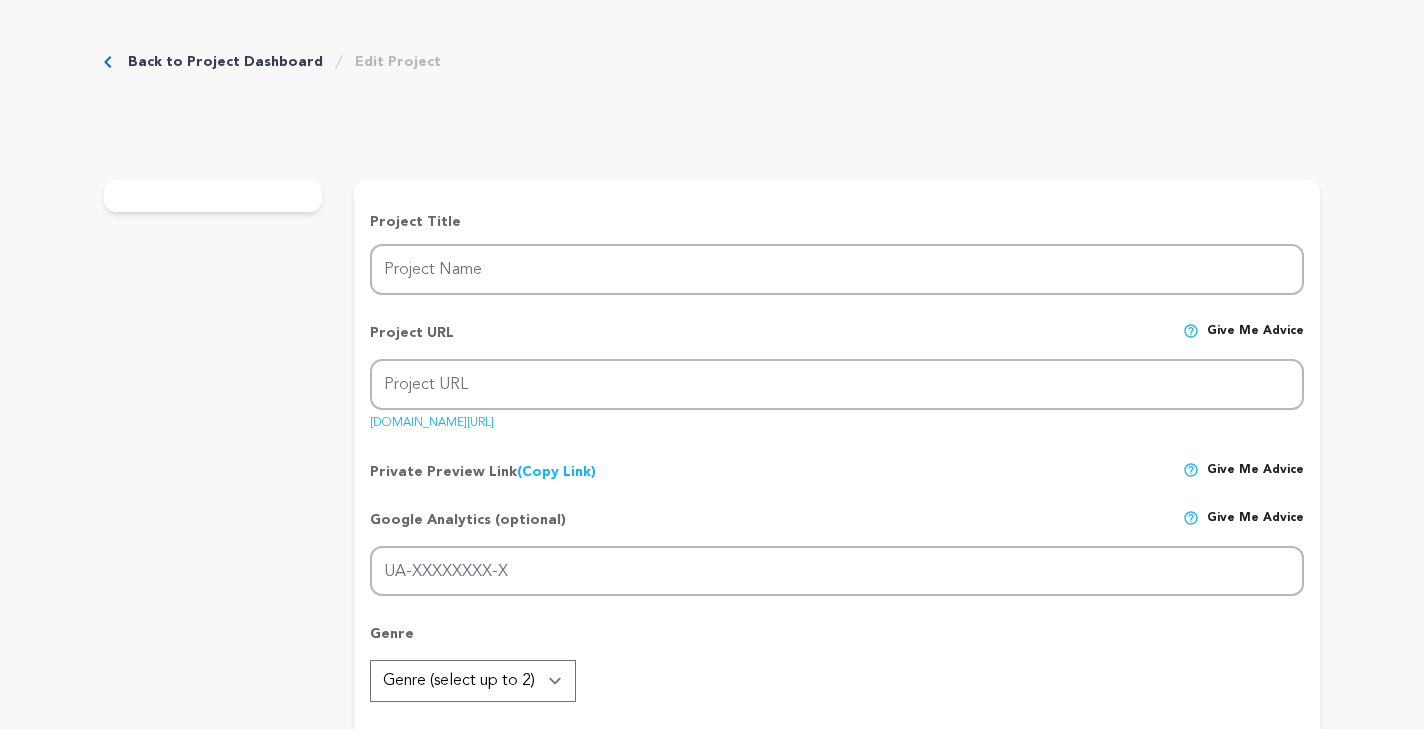 scroll, scrollTop: 0, scrollLeft: 0, axis: both 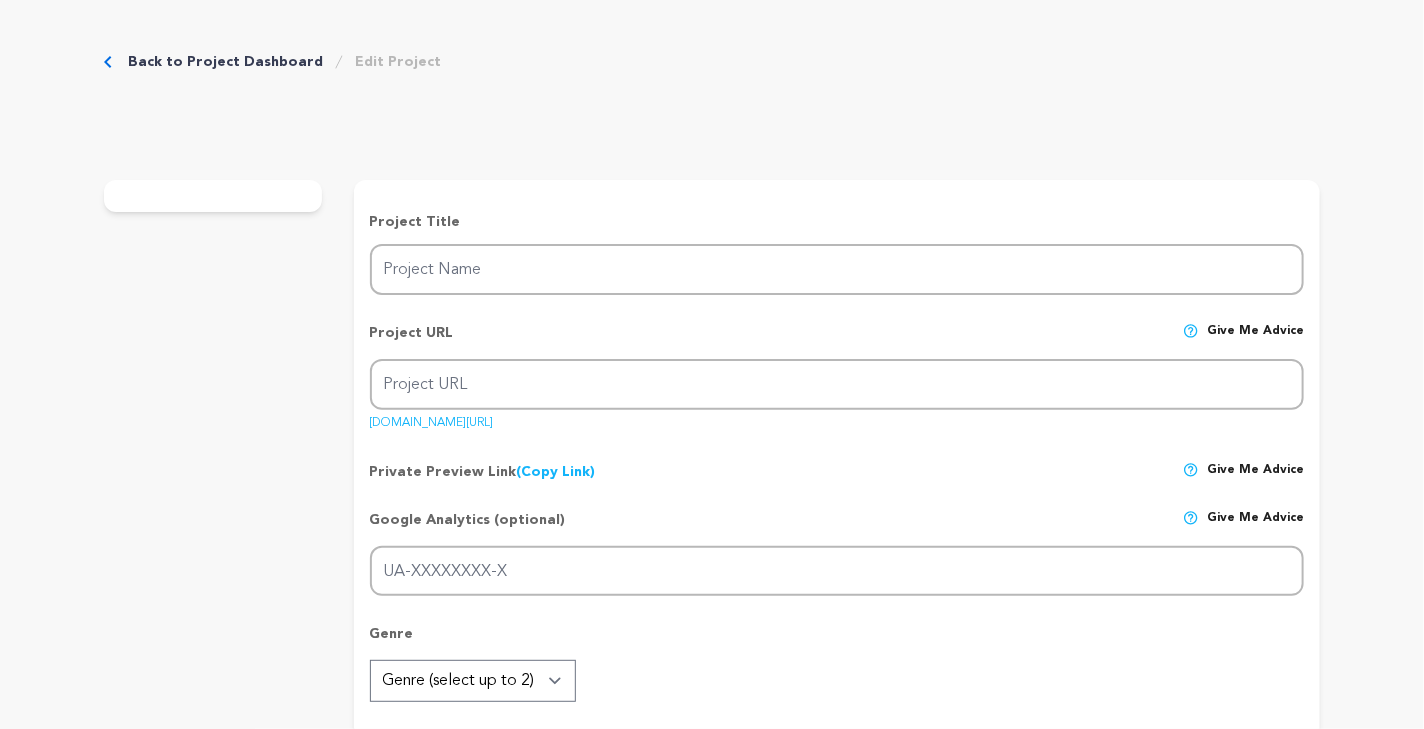 type on "Abductee" 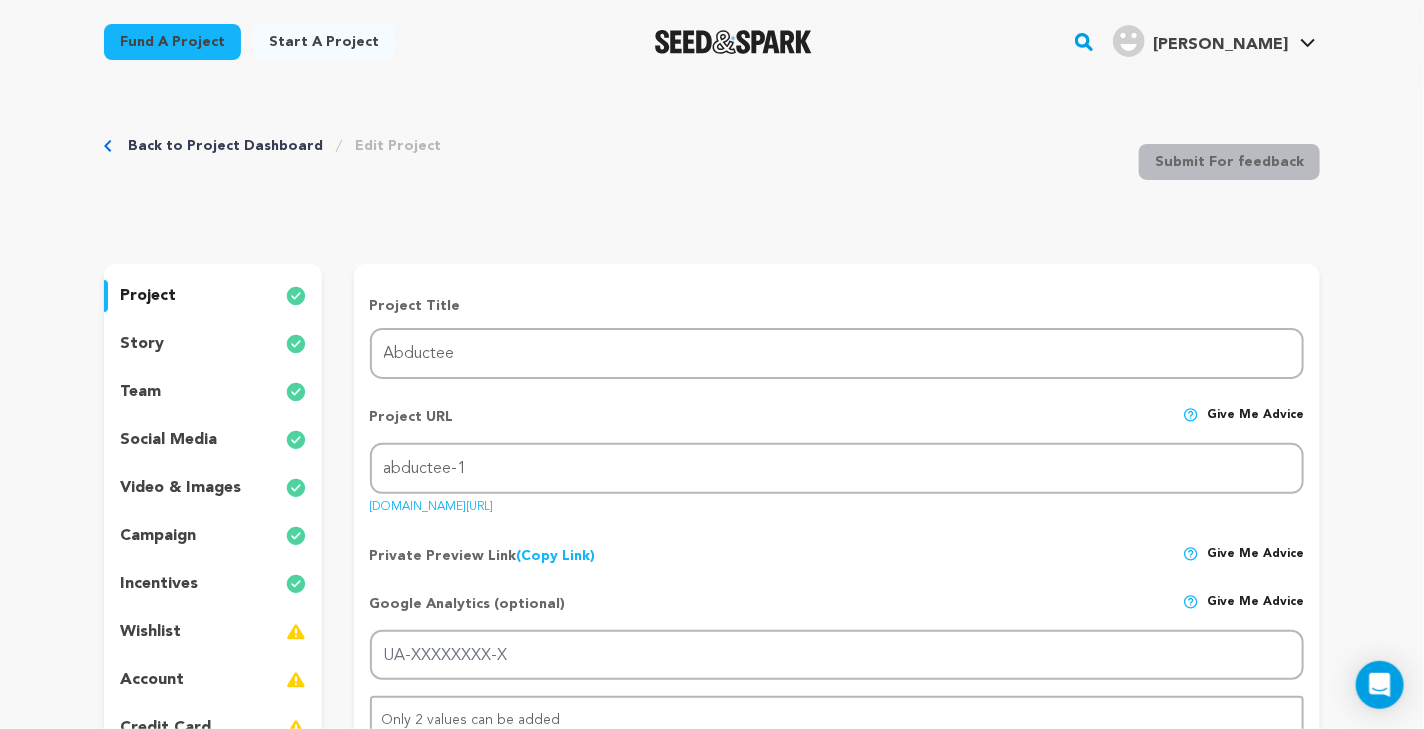 click on "wishlist" at bounding box center [213, 632] 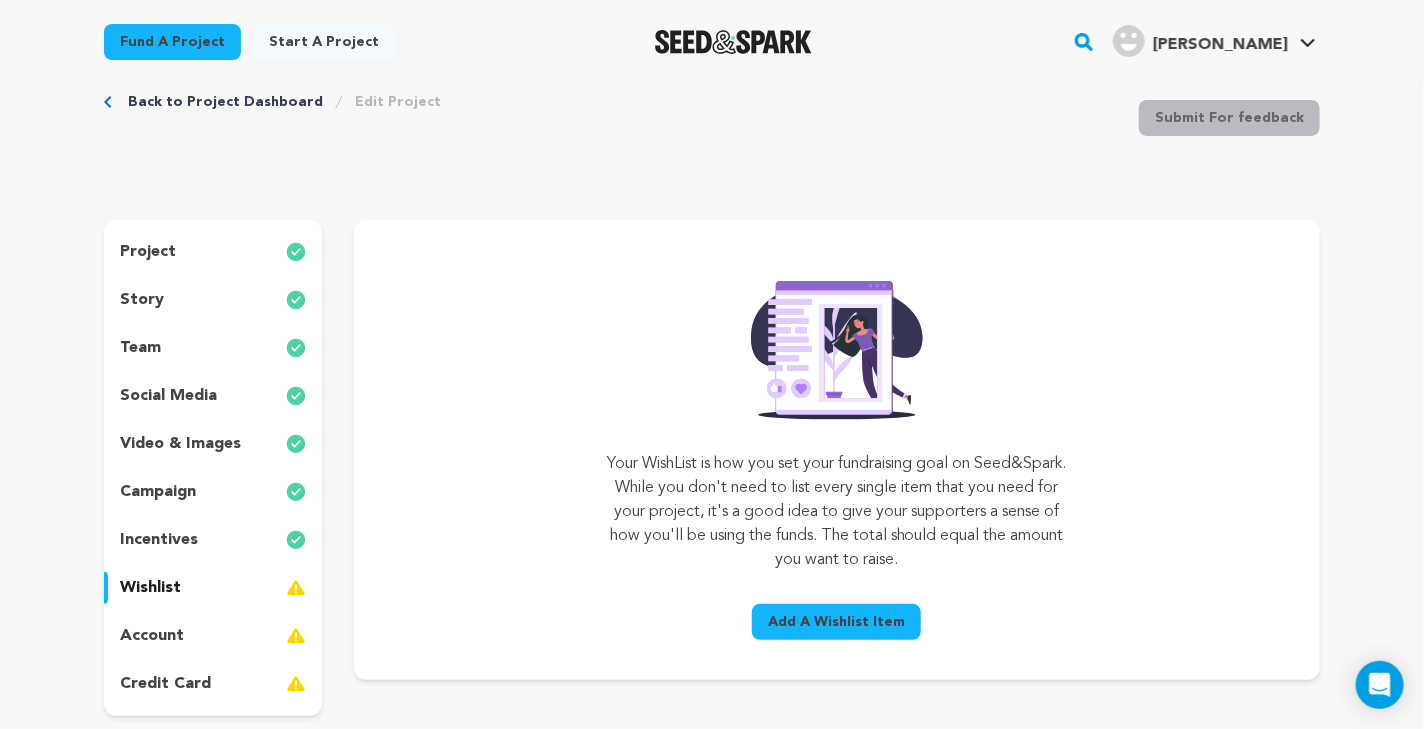 scroll, scrollTop: 56, scrollLeft: 0, axis: vertical 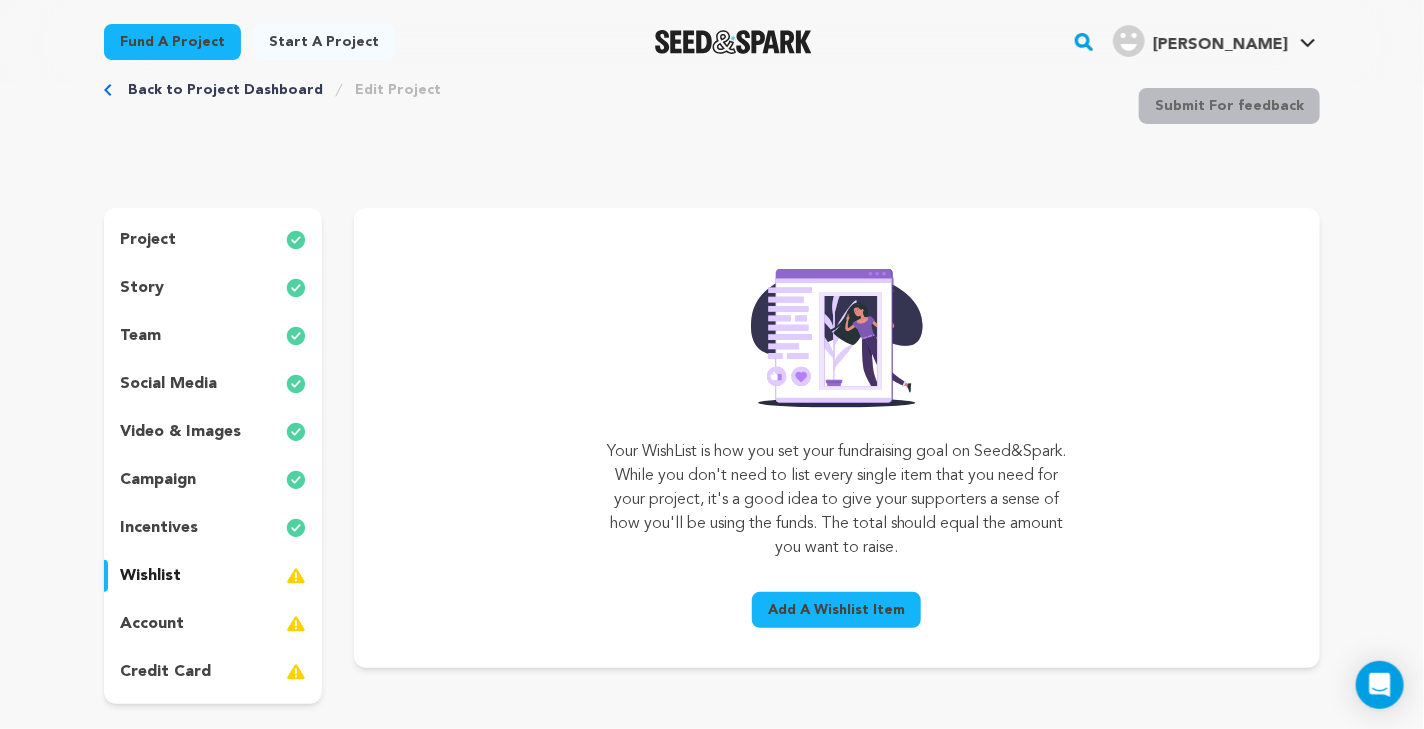 click on "Add A Wishlist Item" at bounding box center (836, 610) 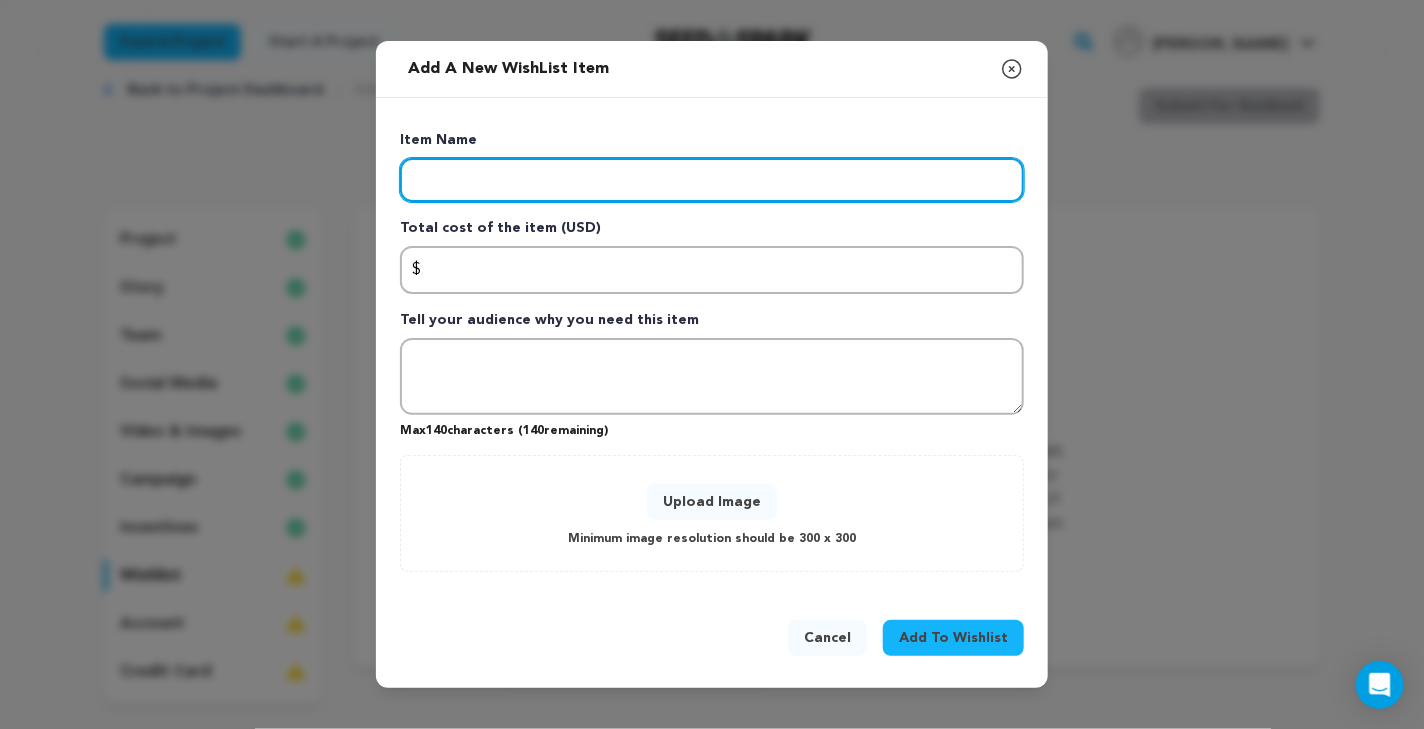 click at bounding box center (712, 180) 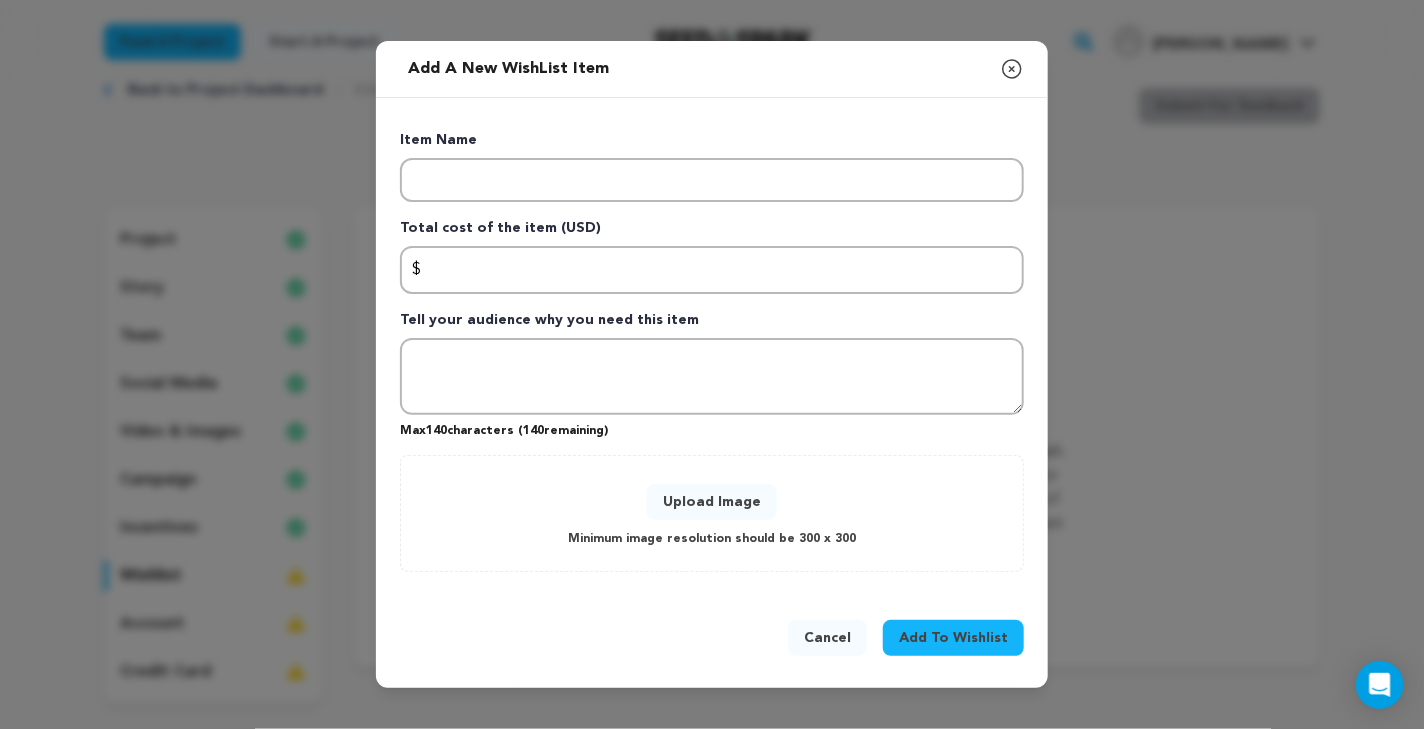 click on "Cancel" at bounding box center (827, 638) 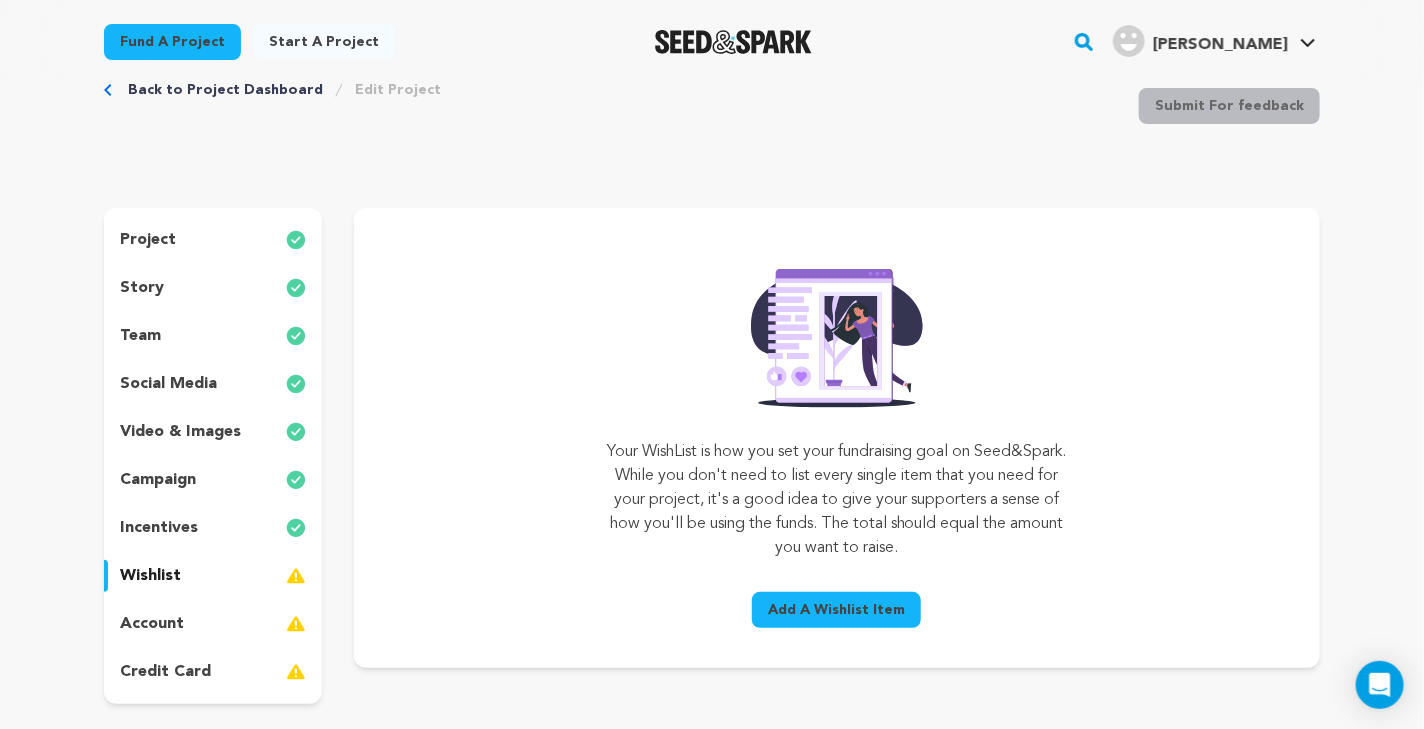 click on "project" at bounding box center [213, 240] 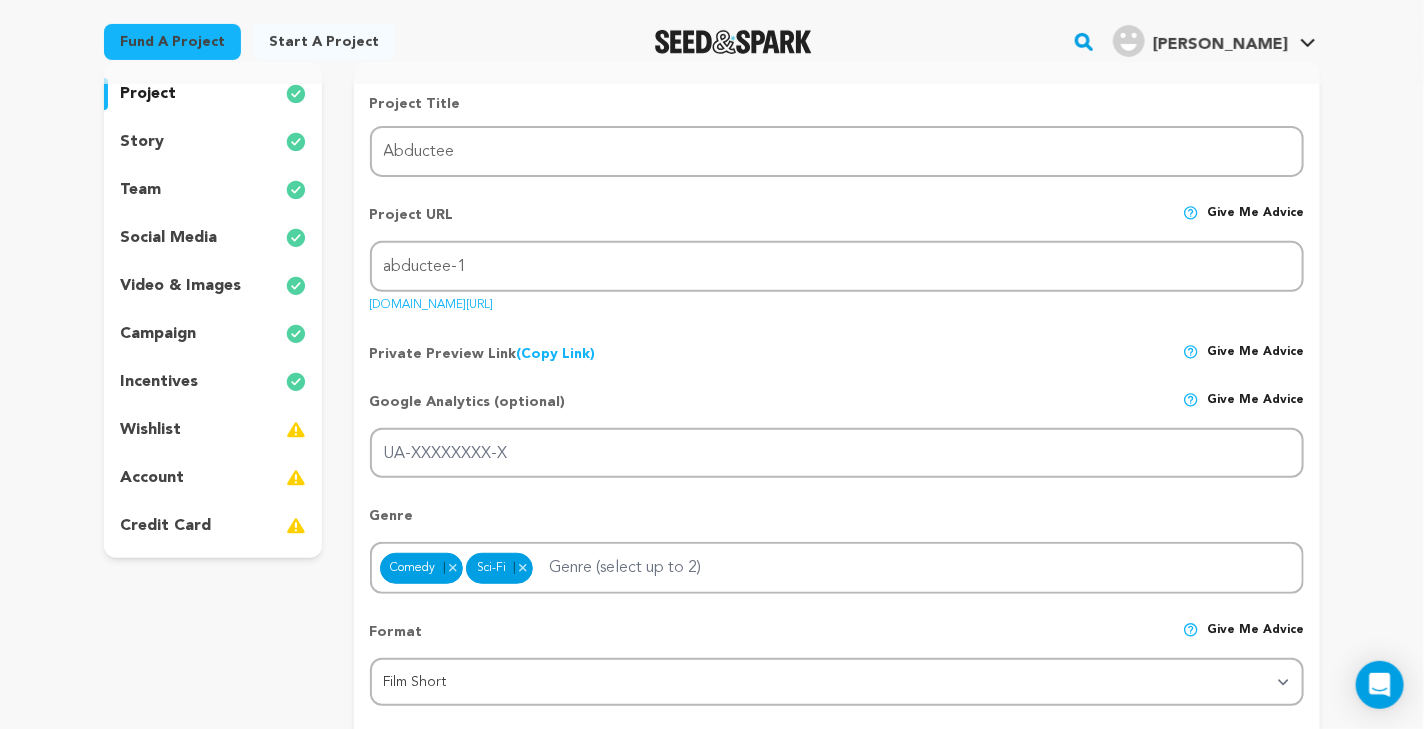 scroll, scrollTop: 183, scrollLeft: 0, axis: vertical 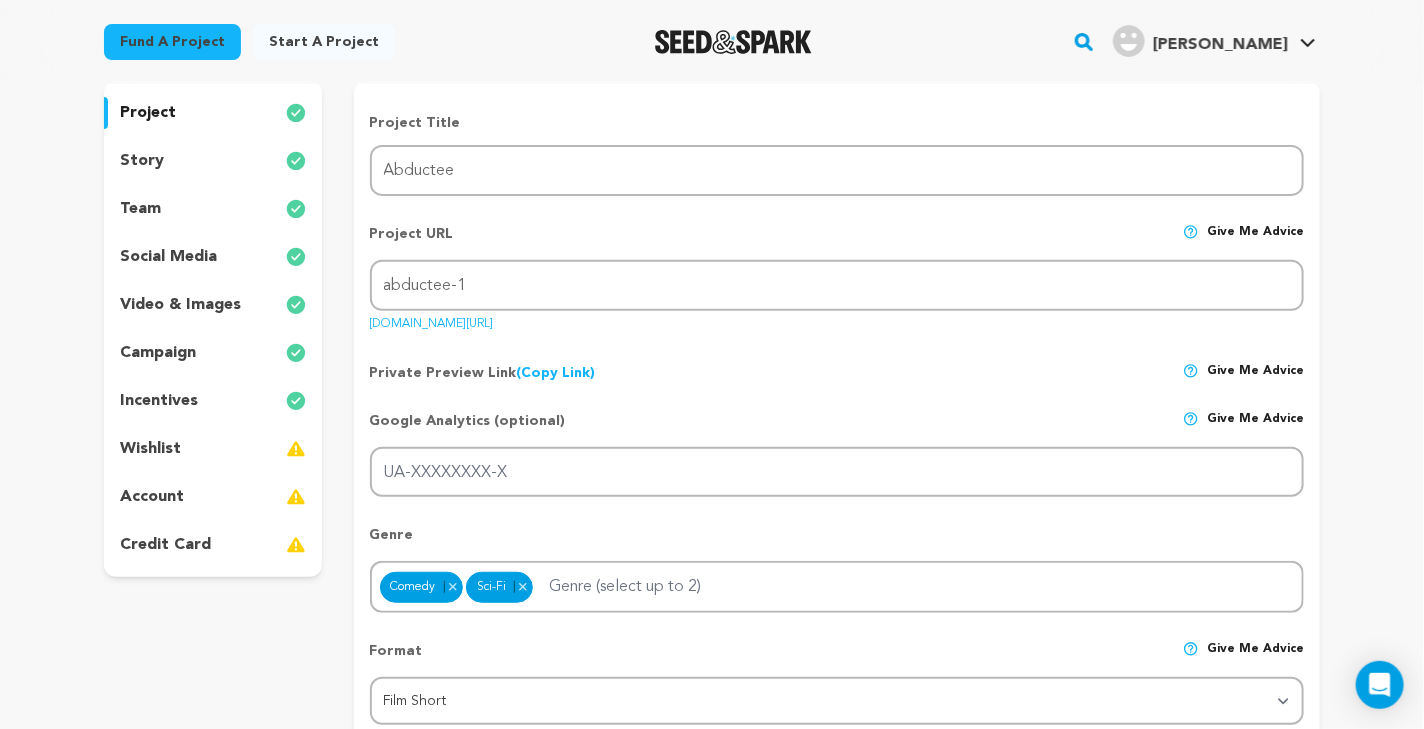 click on "story" at bounding box center (213, 161) 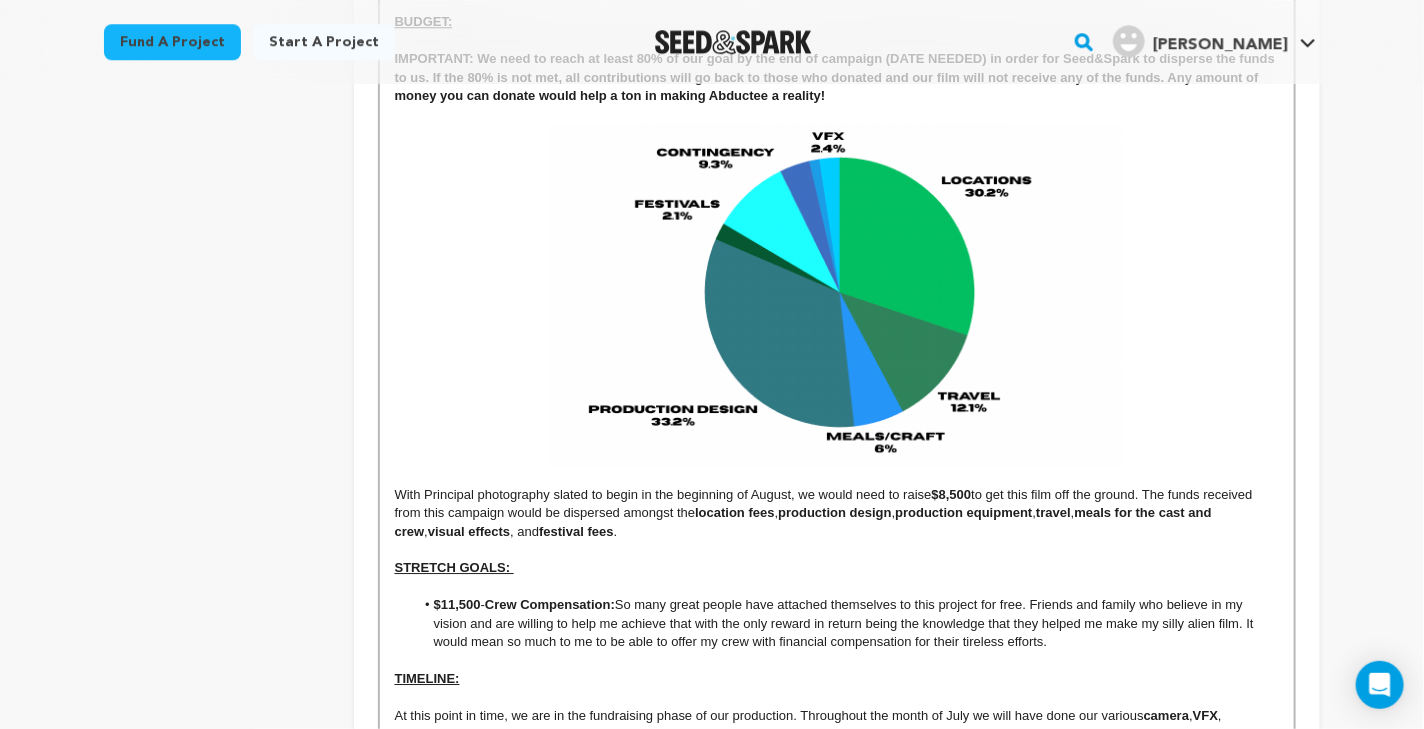 scroll, scrollTop: 5635, scrollLeft: 0, axis: vertical 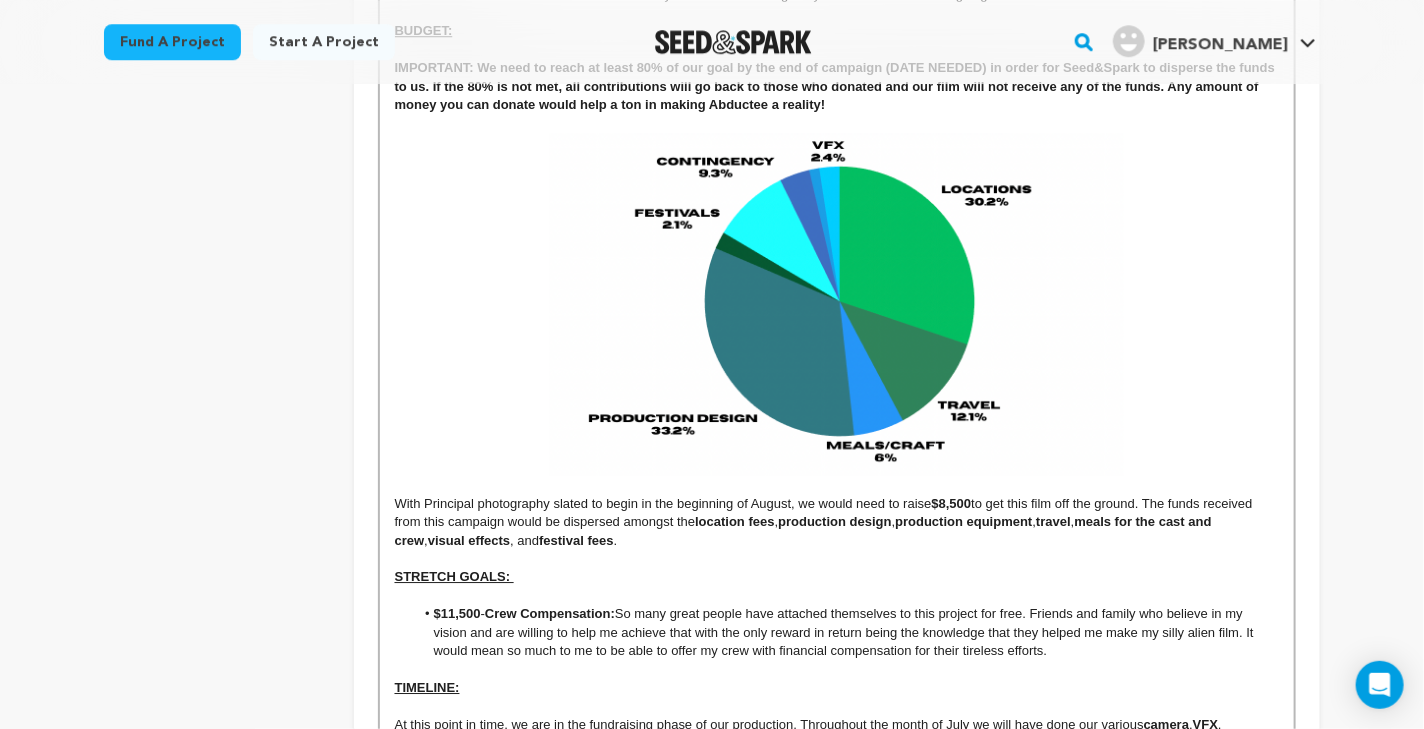 click on "$8,500" at bounding box center [952, 503] 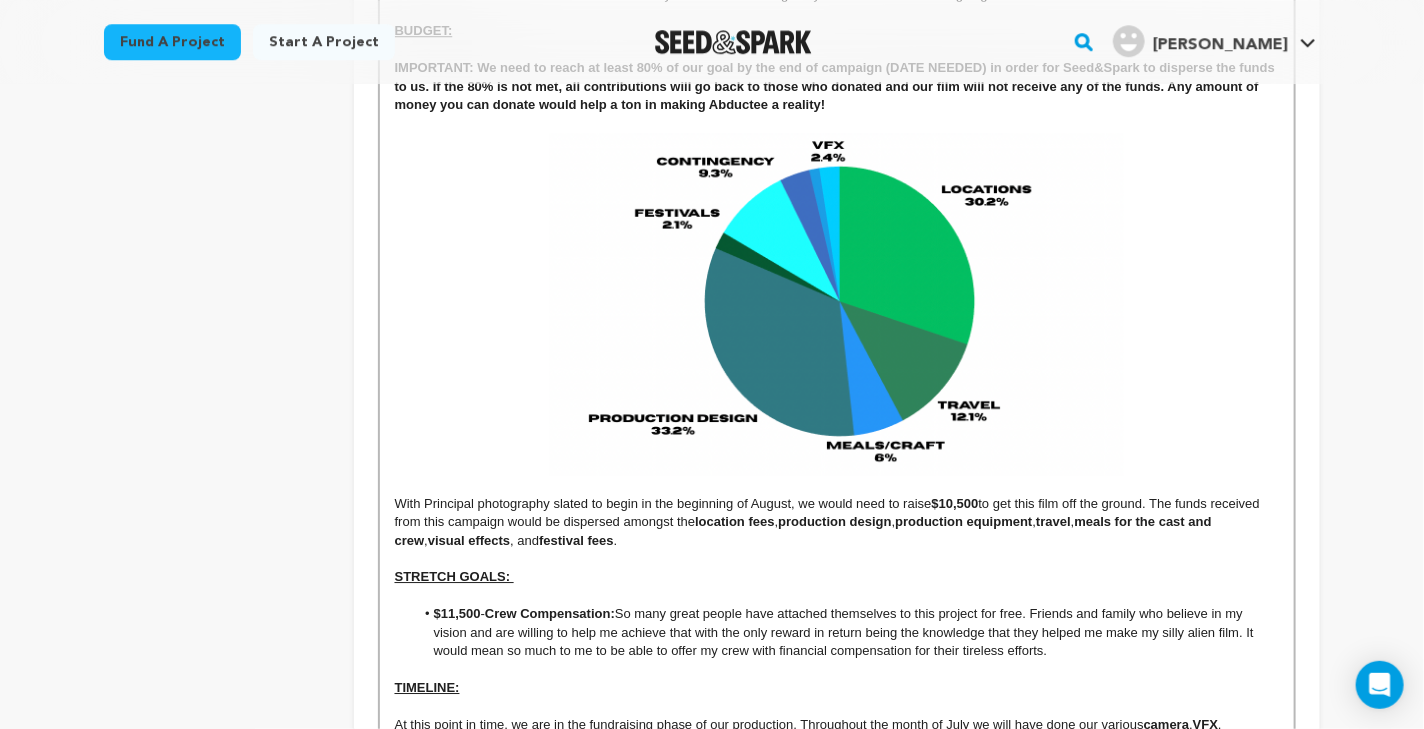 click on "With Principal photography slated to begin in the beginning of August, we would need to raise  $10,500  to get this film off the ground. The funds received from this campaign would be dispersed amongst the  location fees ,  production design ,  production equipment ,  travel ,  meals for the cast and crew ,  visual effects , and  festival fees ." at bounding box center (837, 522) 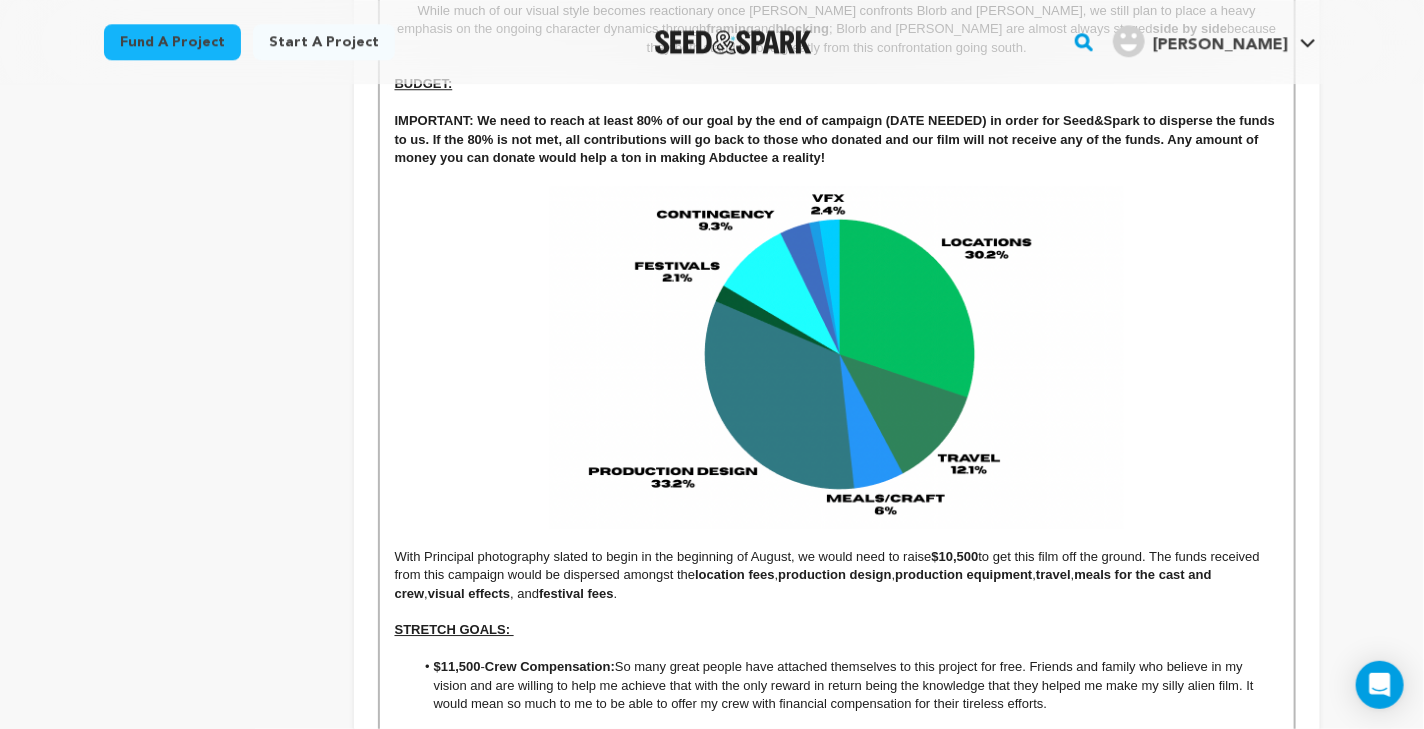 click at bounding box center [836, 357] 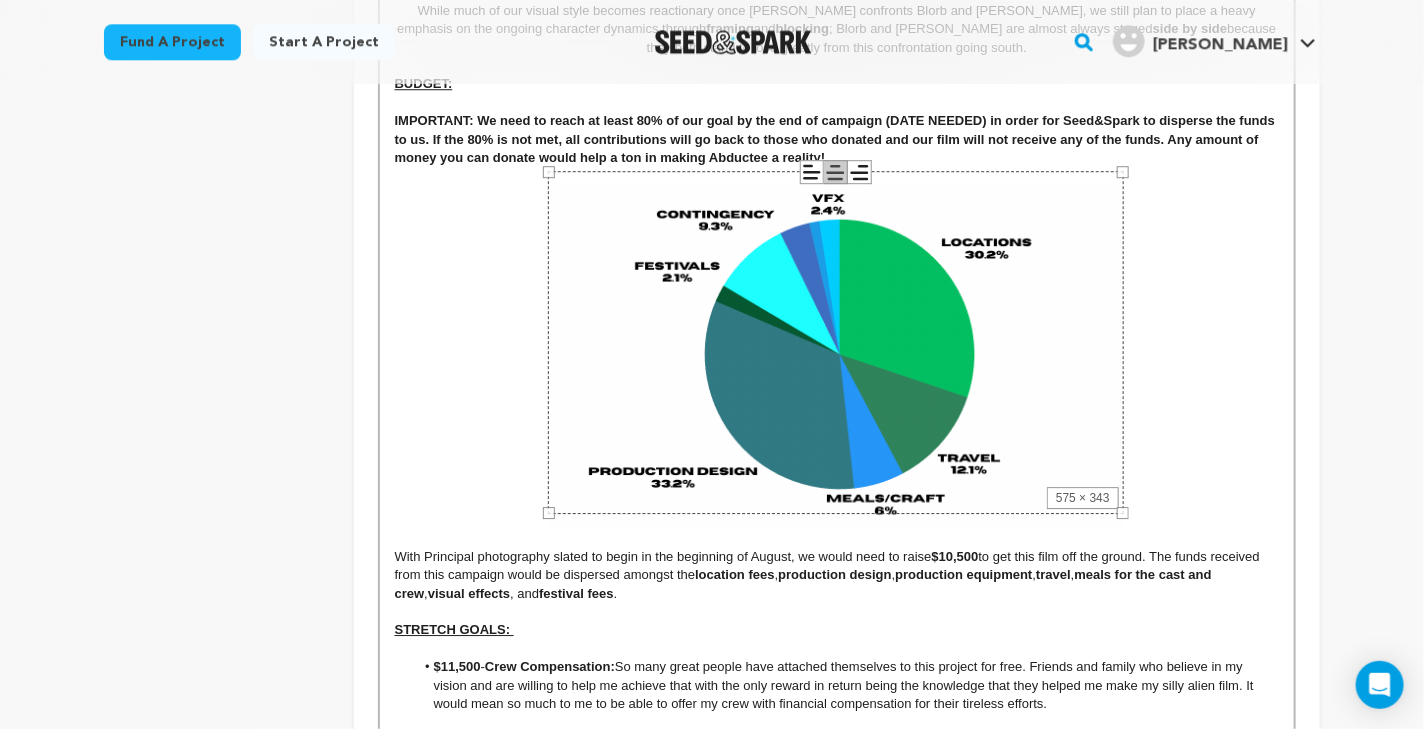 click at bounding box center [837, 612] 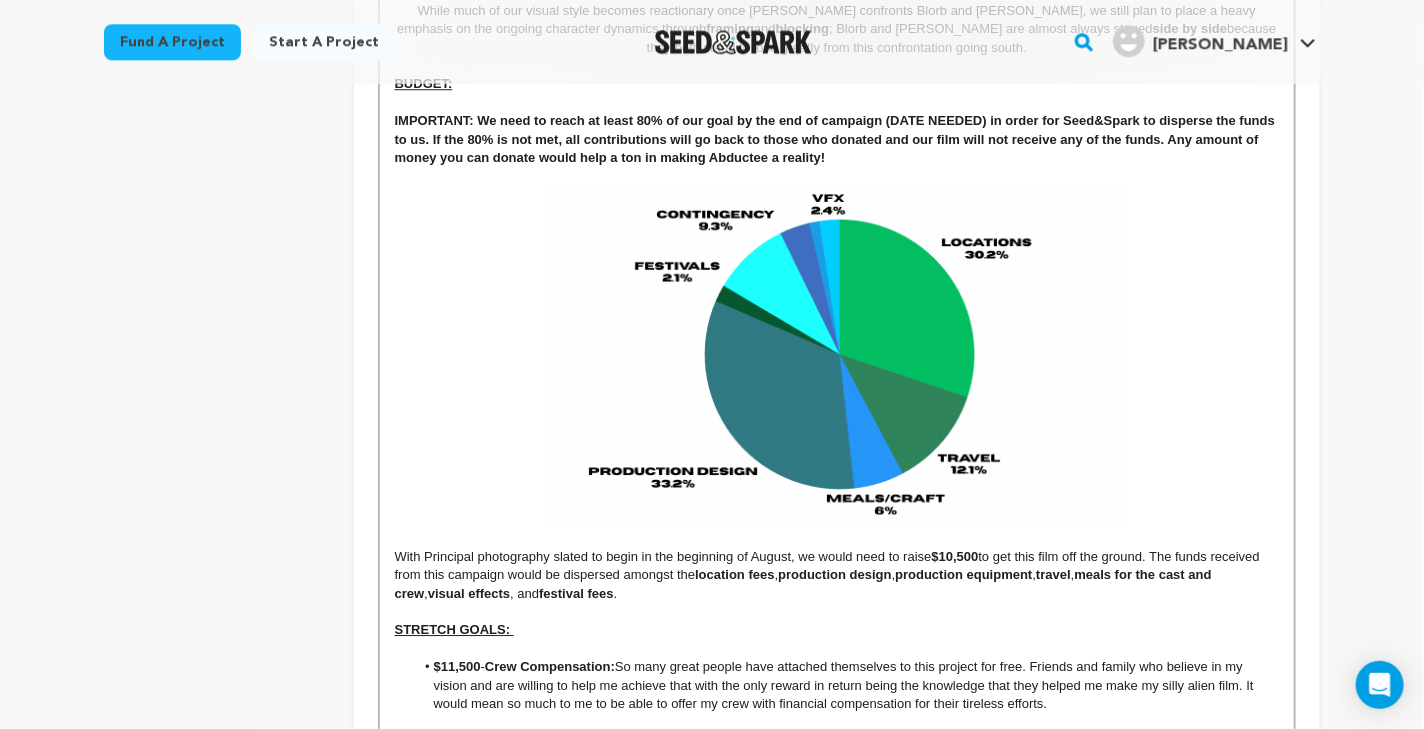 click on "to get this film off the ground. The funds received from this campaign would be dispersed amongst the" at bounding box center (829, 565) 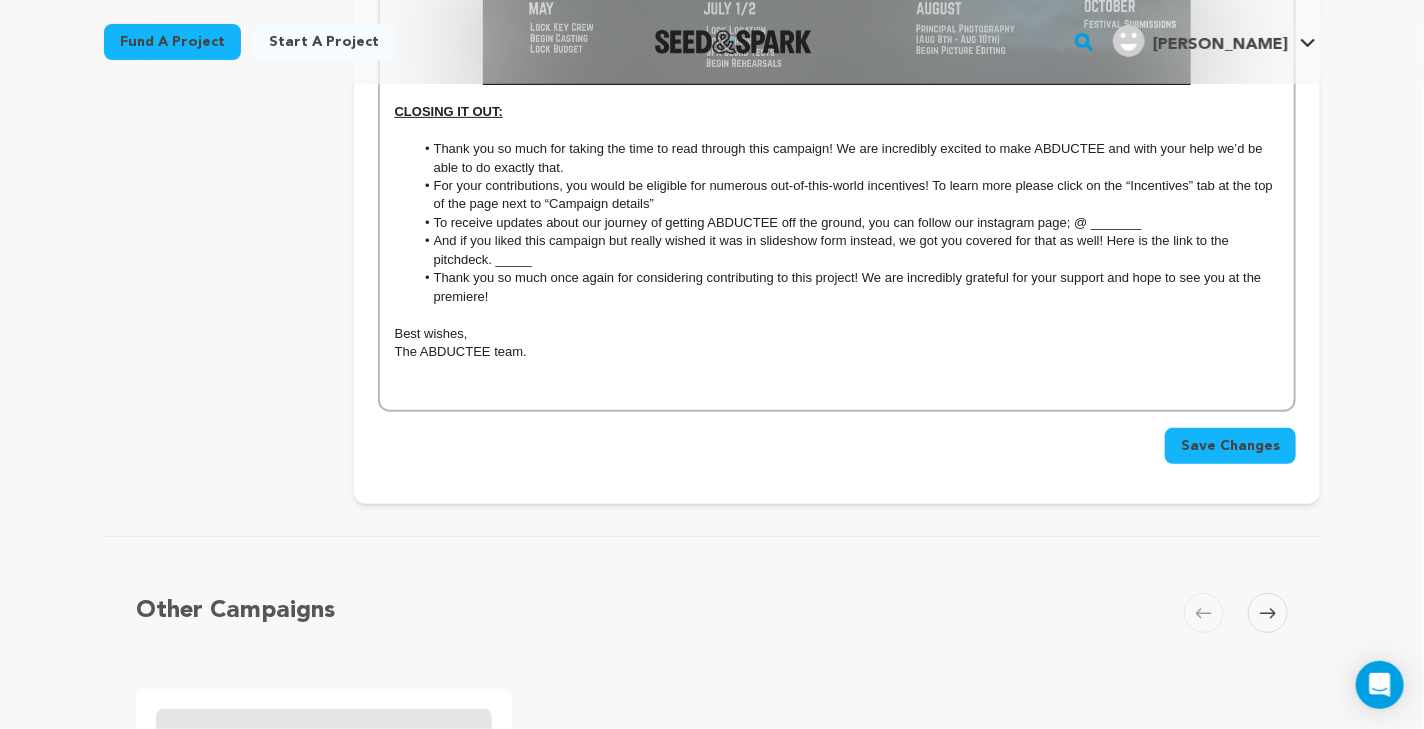 scroll, scrollTop: 6673, scrollLeft: 0, axis: vertical 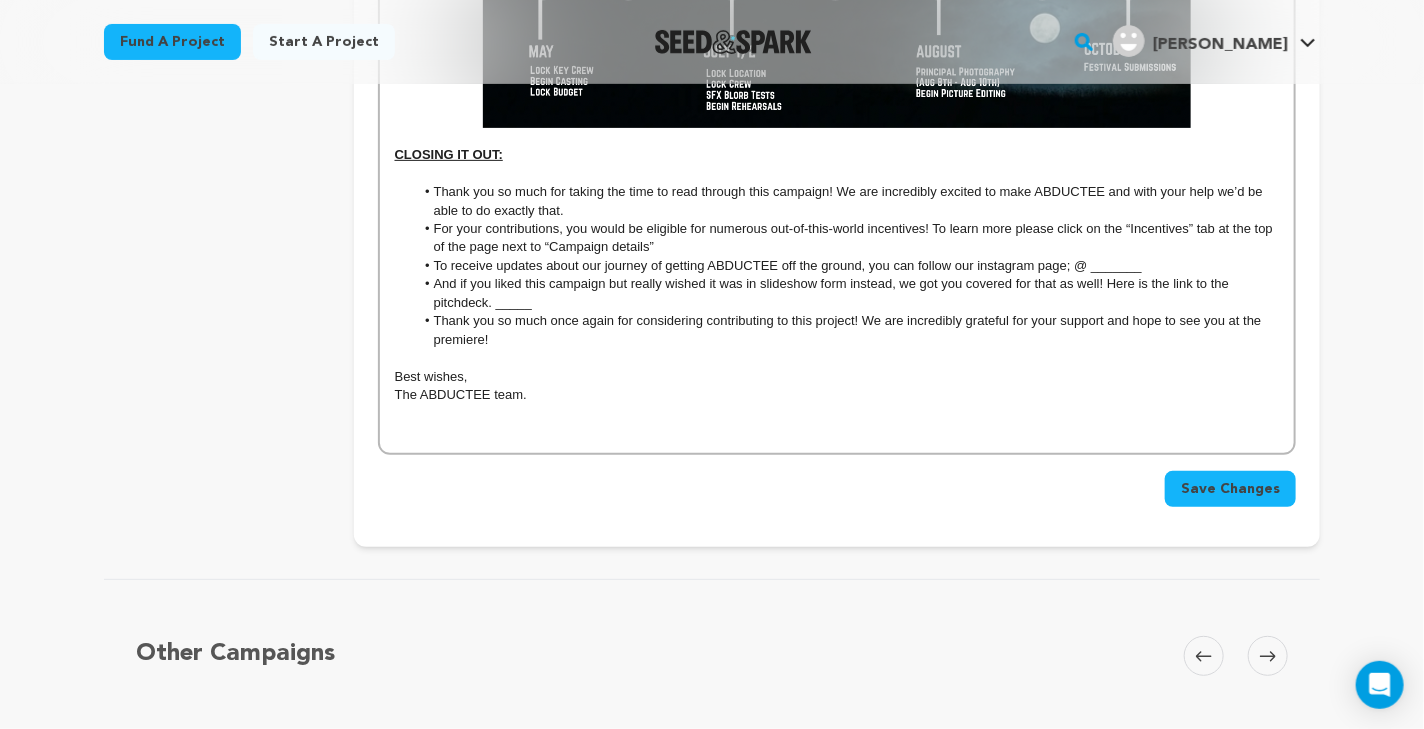 click on "Save Changes" at bounding box center [1230, 489] 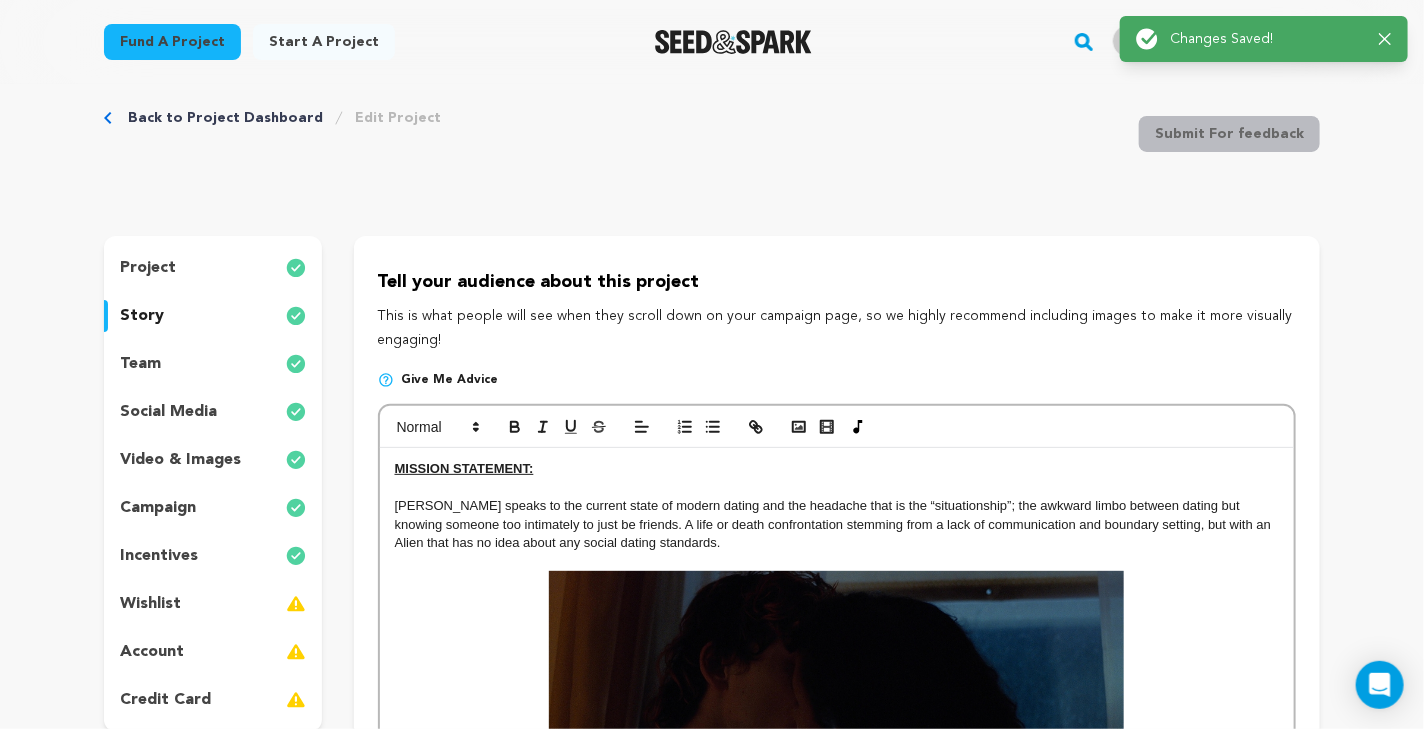 scroll, scrollTop: 0, scrollLeft: 0, axis: both 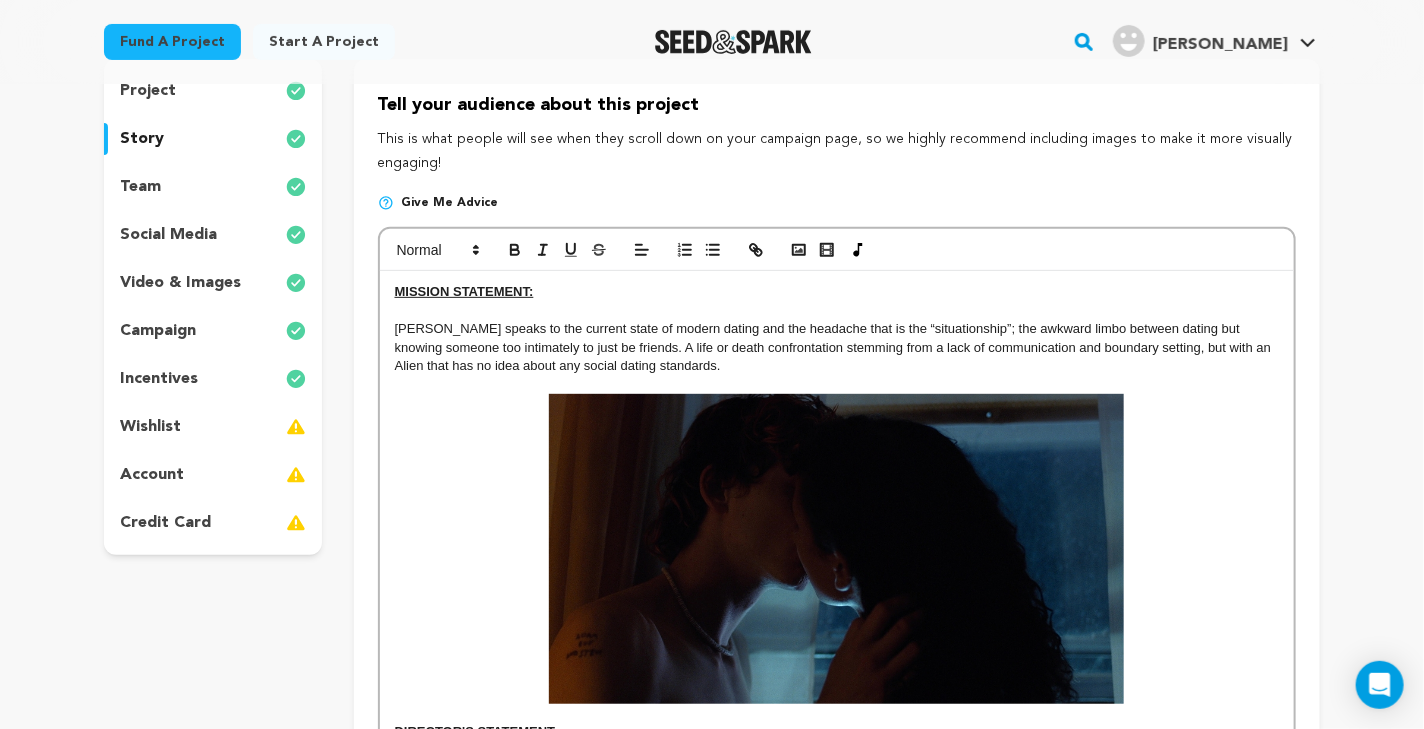 click on "wishlist" at bounding box center (213, 427) 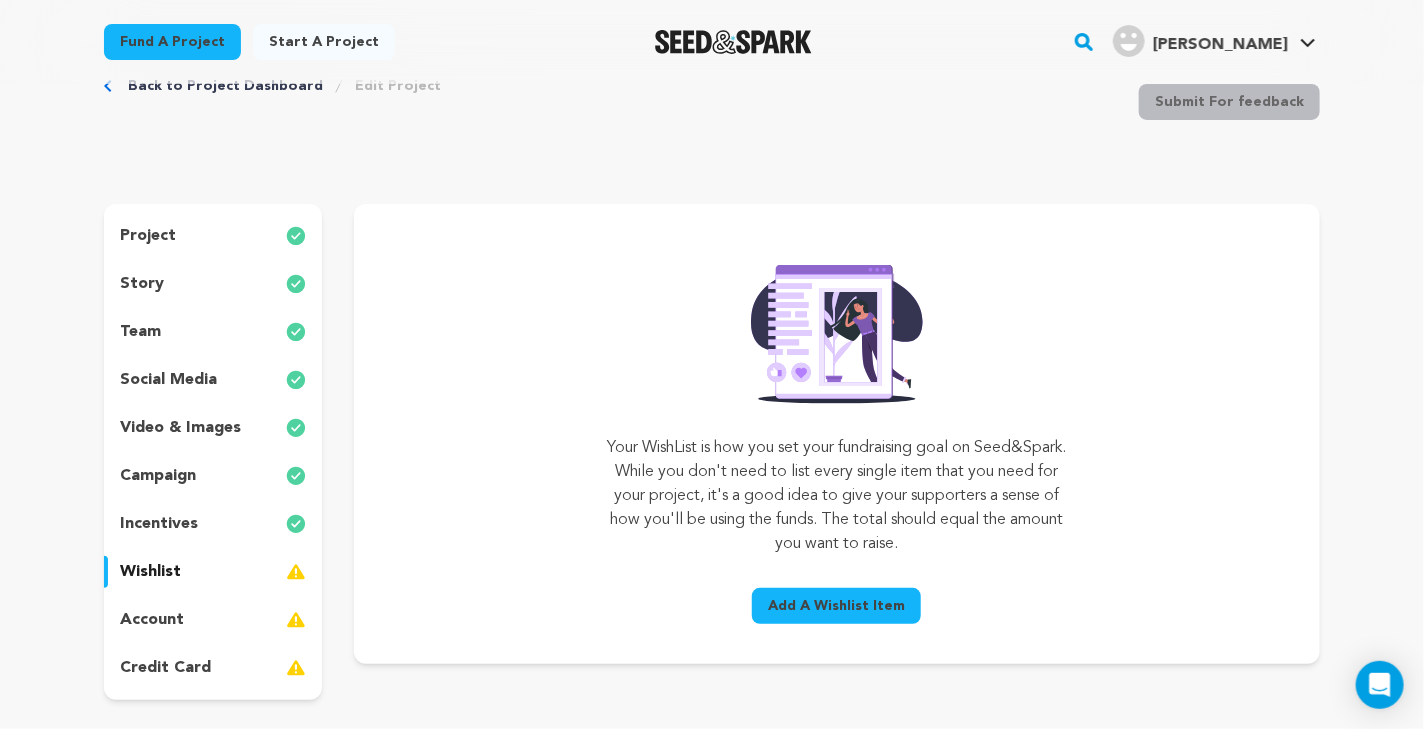 scroll, scrollTop: 55, scrollLeft: 0, axis: vertical 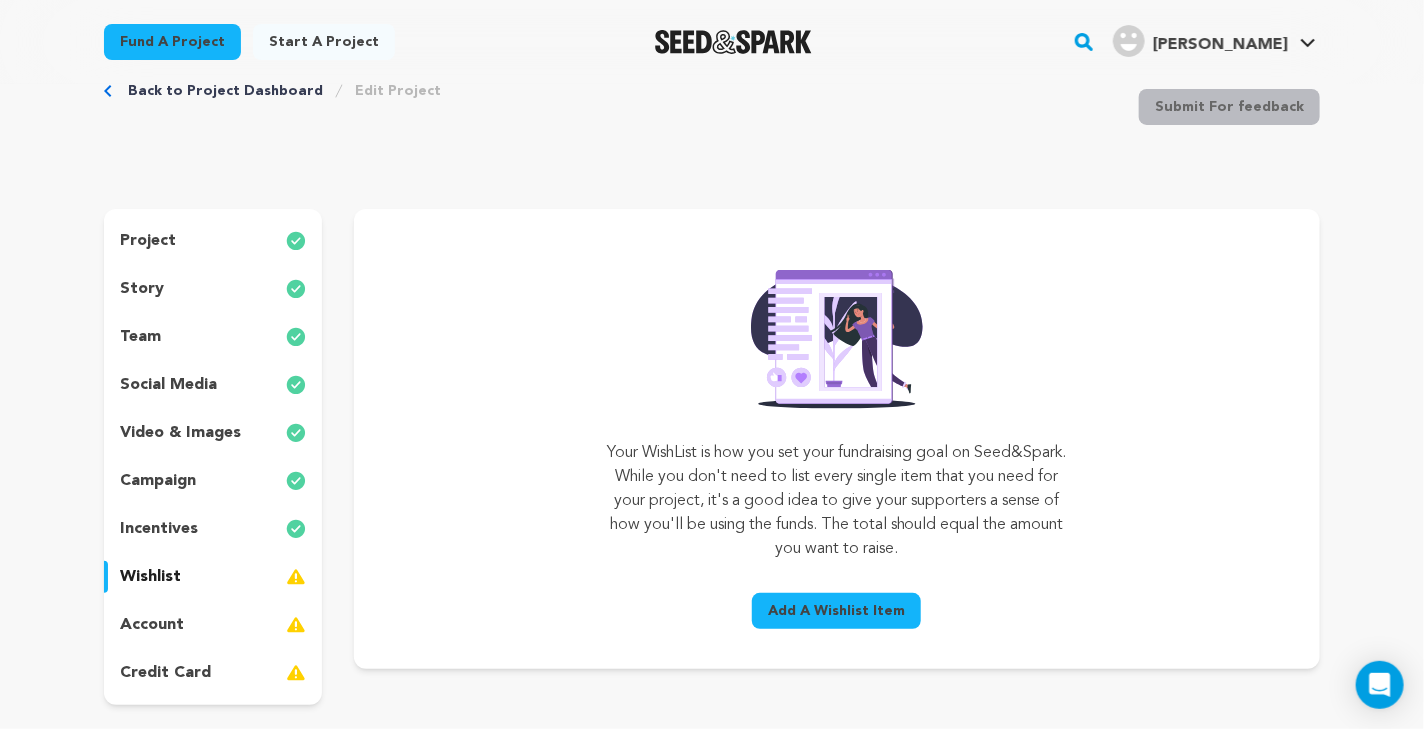 click on "account" at bounding box center [213, 625] 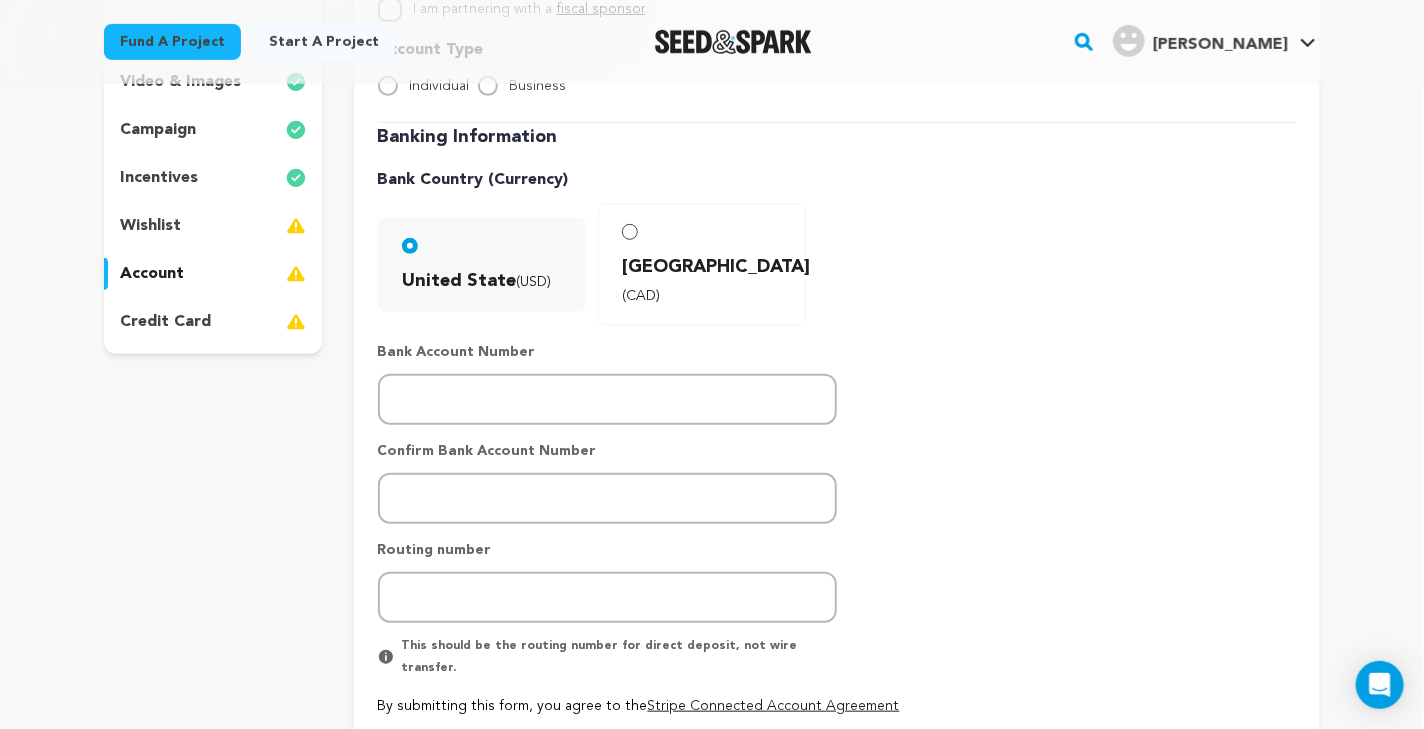scroll, scrollTop: 401, scrollLeft: 0, axis: vertical 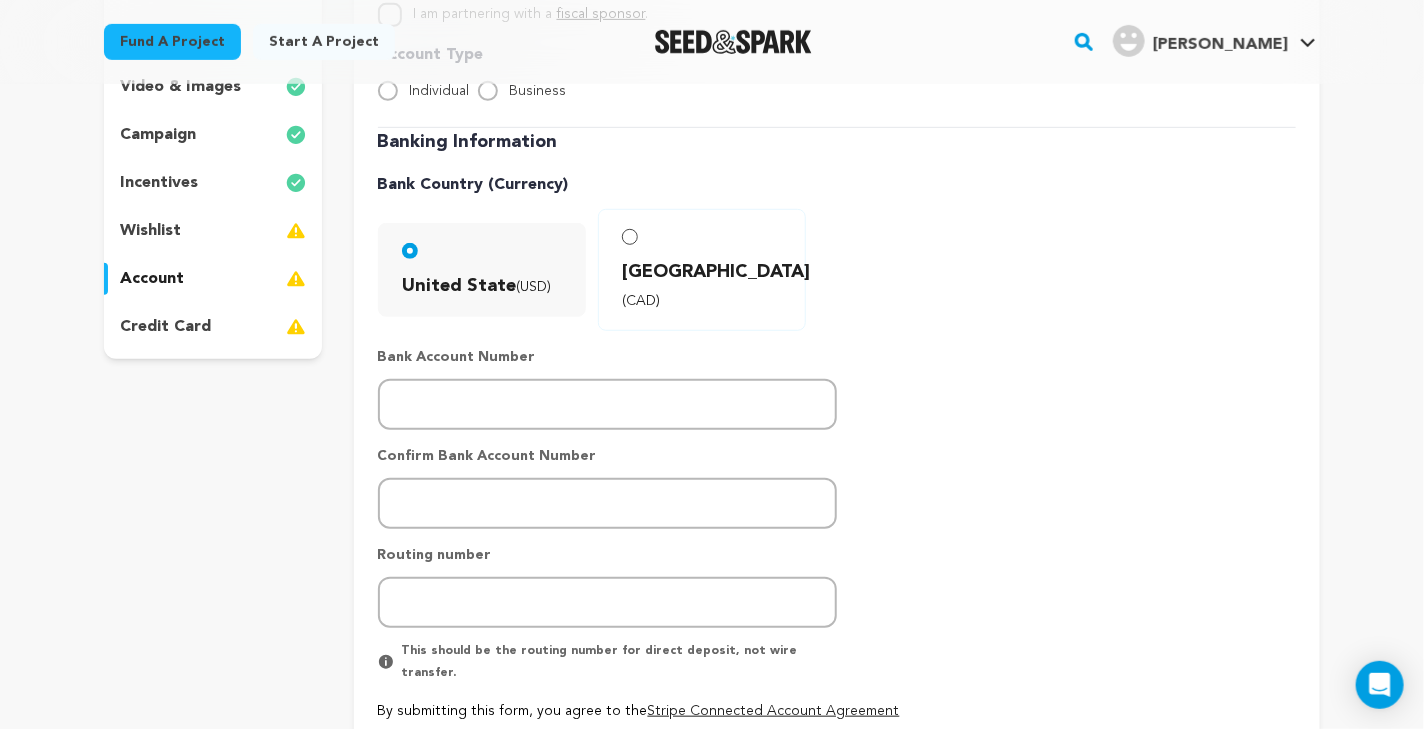click on "credit card" at bounding box center (165, 327) 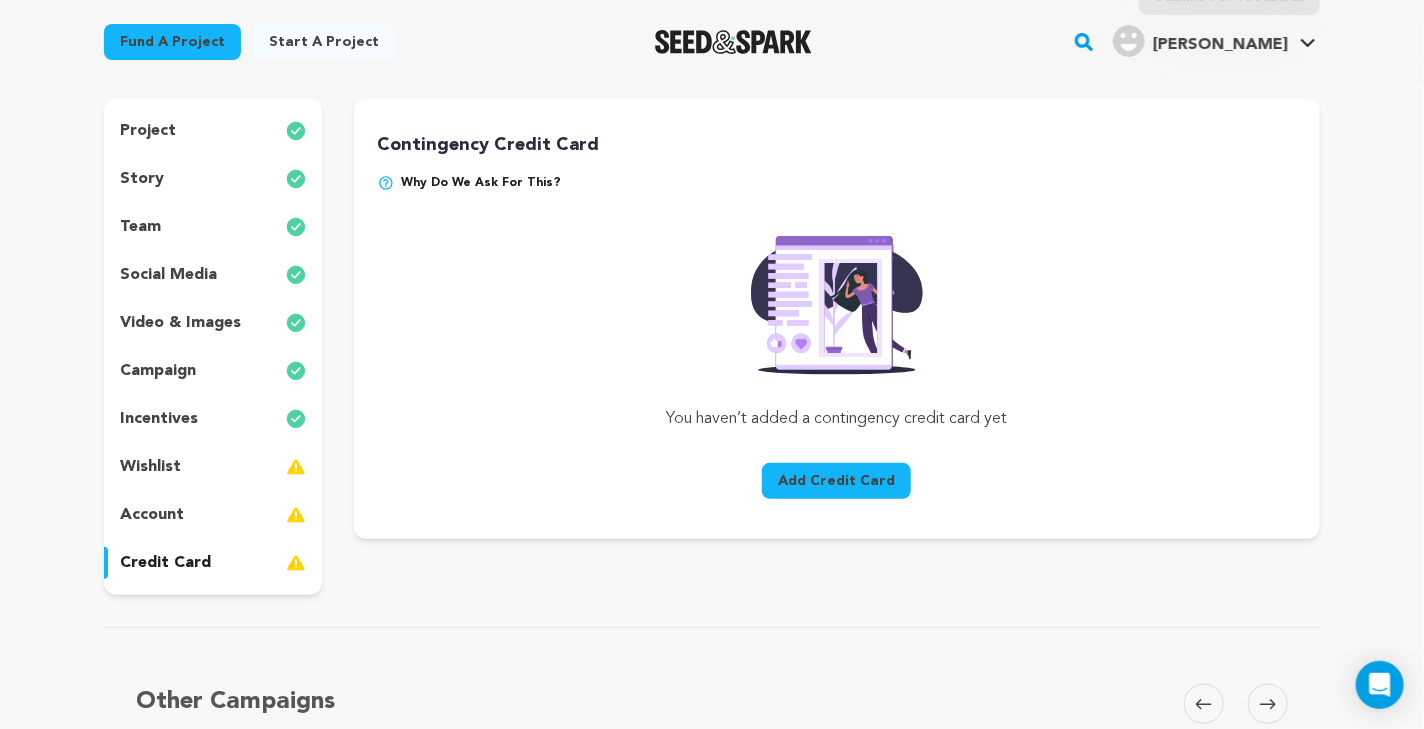 scroll, scrollTop: 166, scrollLeft: 0, axis: vertical 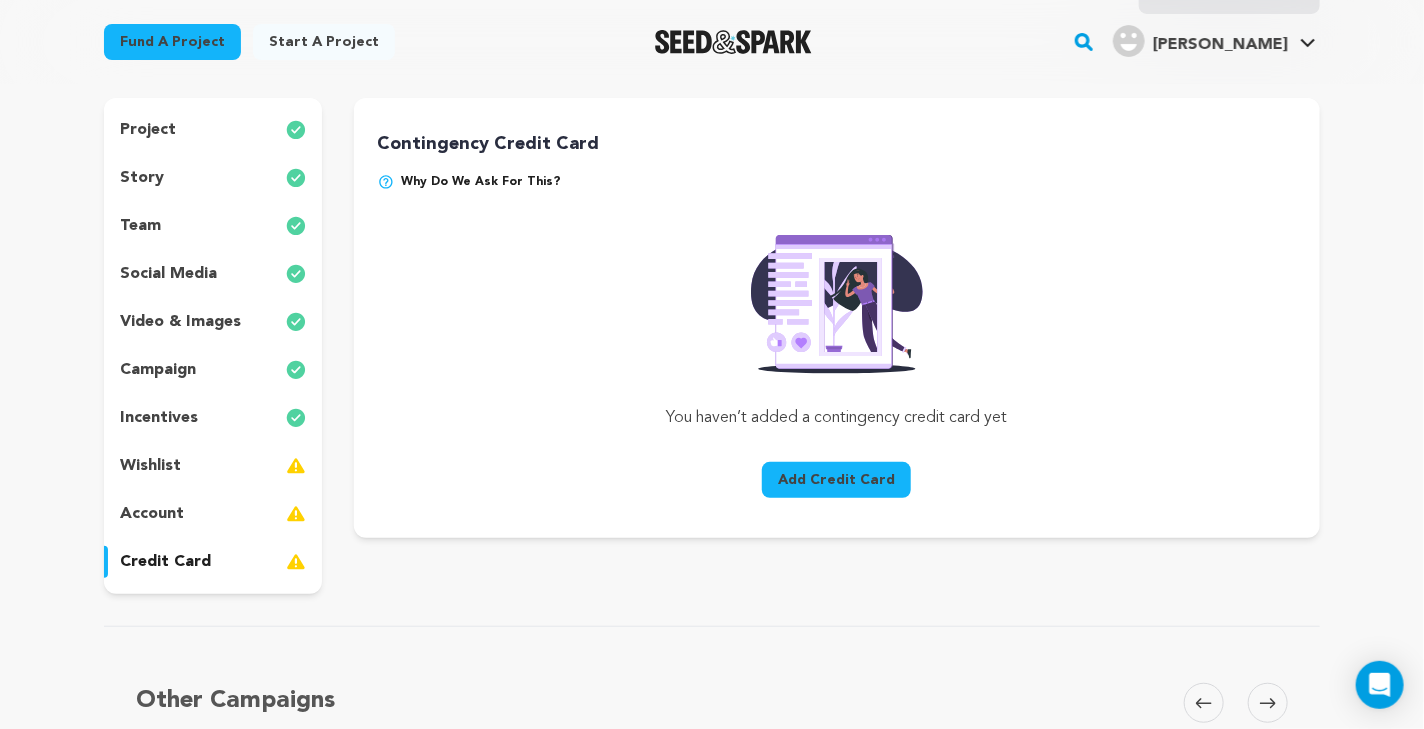 click on "account" at bounding box center (213, 514) 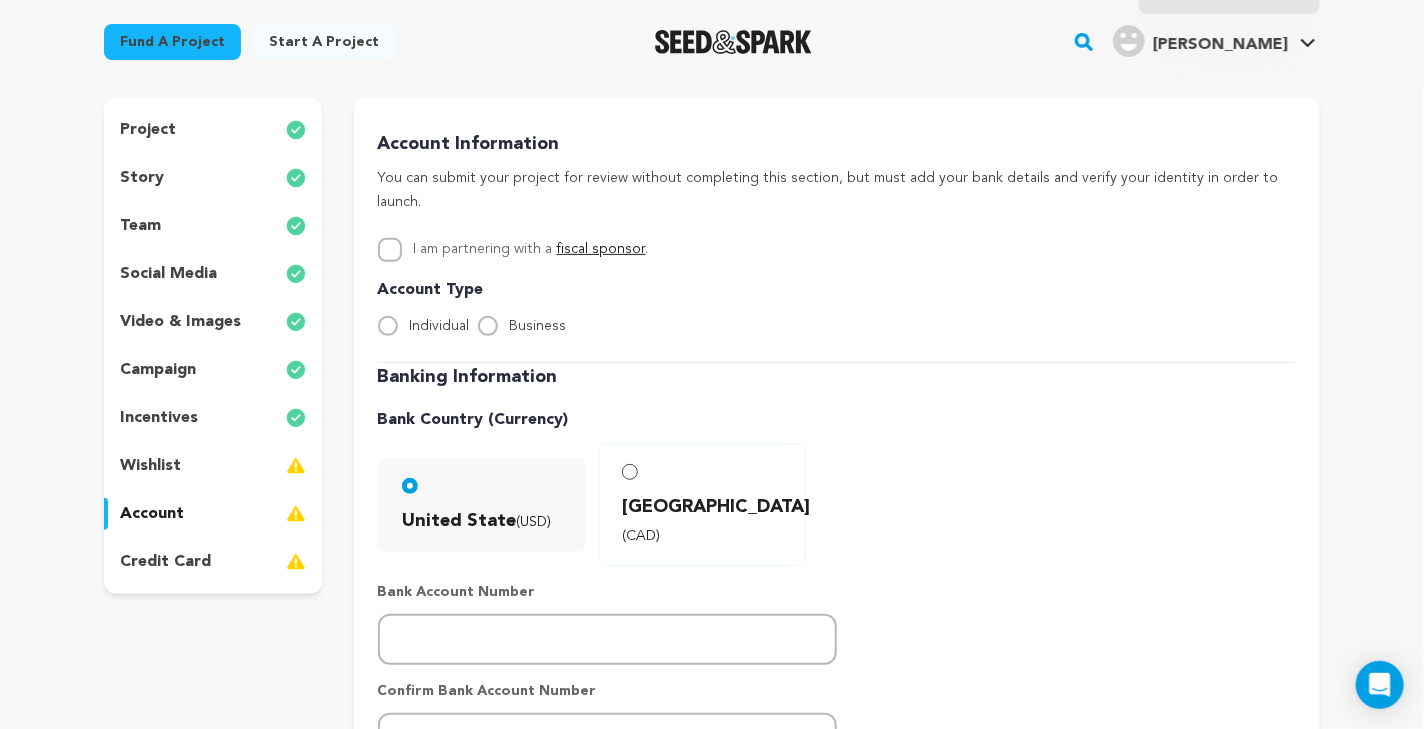 click on "team" at bounding box center (213, 226) 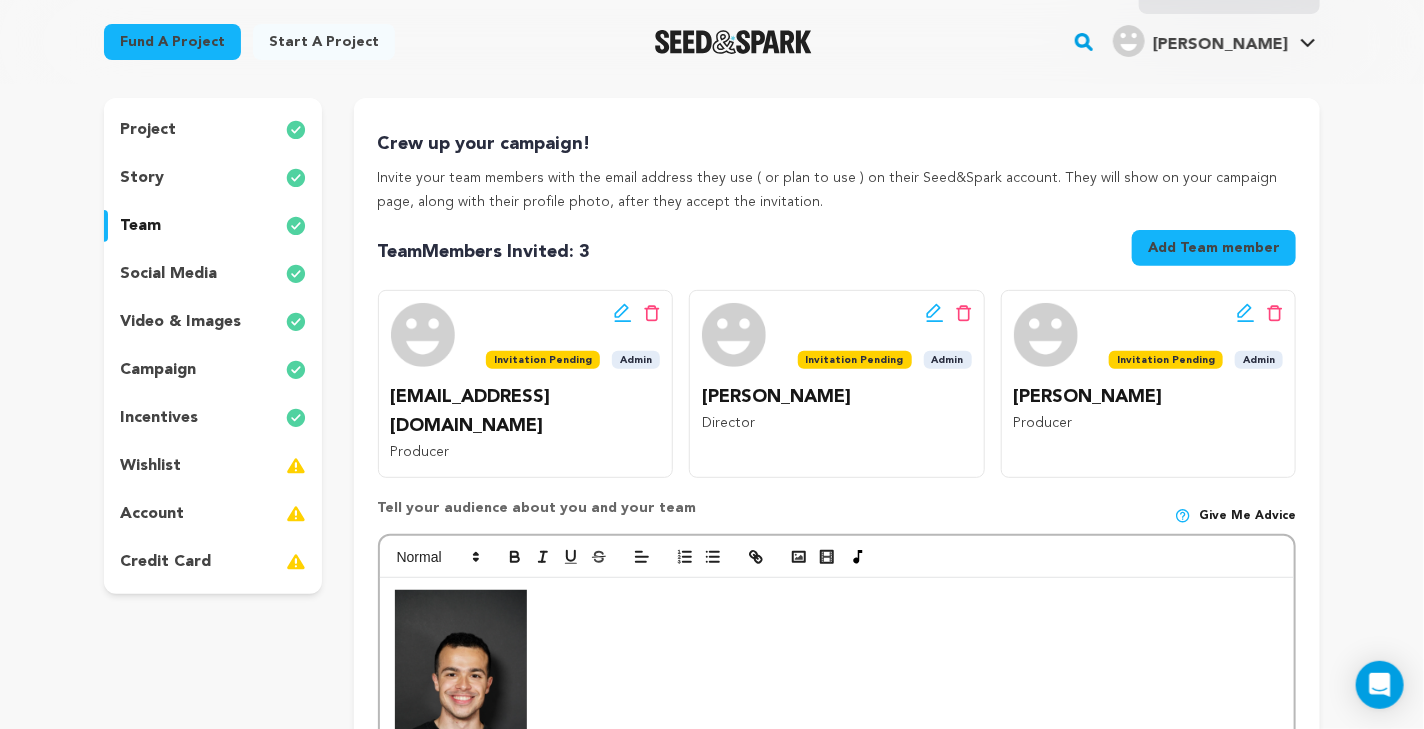 click on "story" at bounding box center [213, 178] 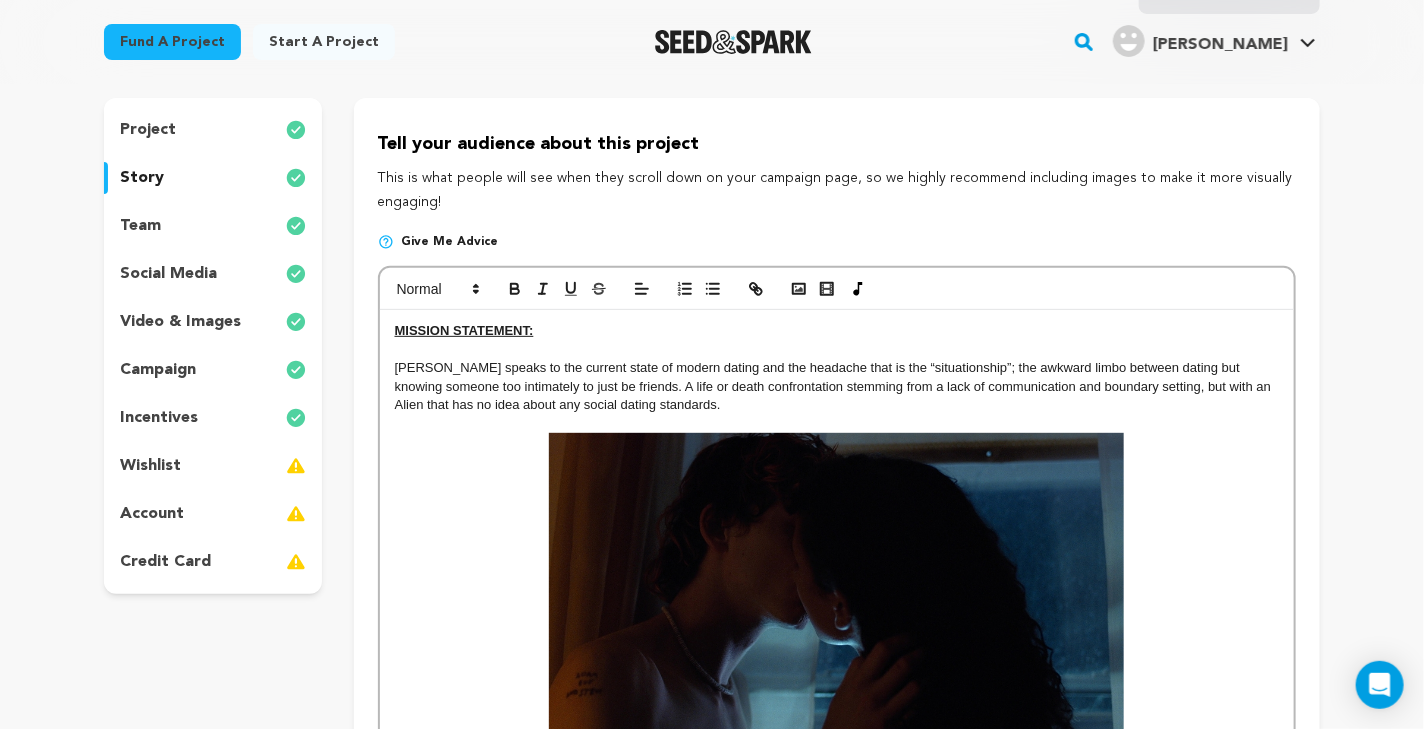 click on "team" at bounding box center (213, 226) 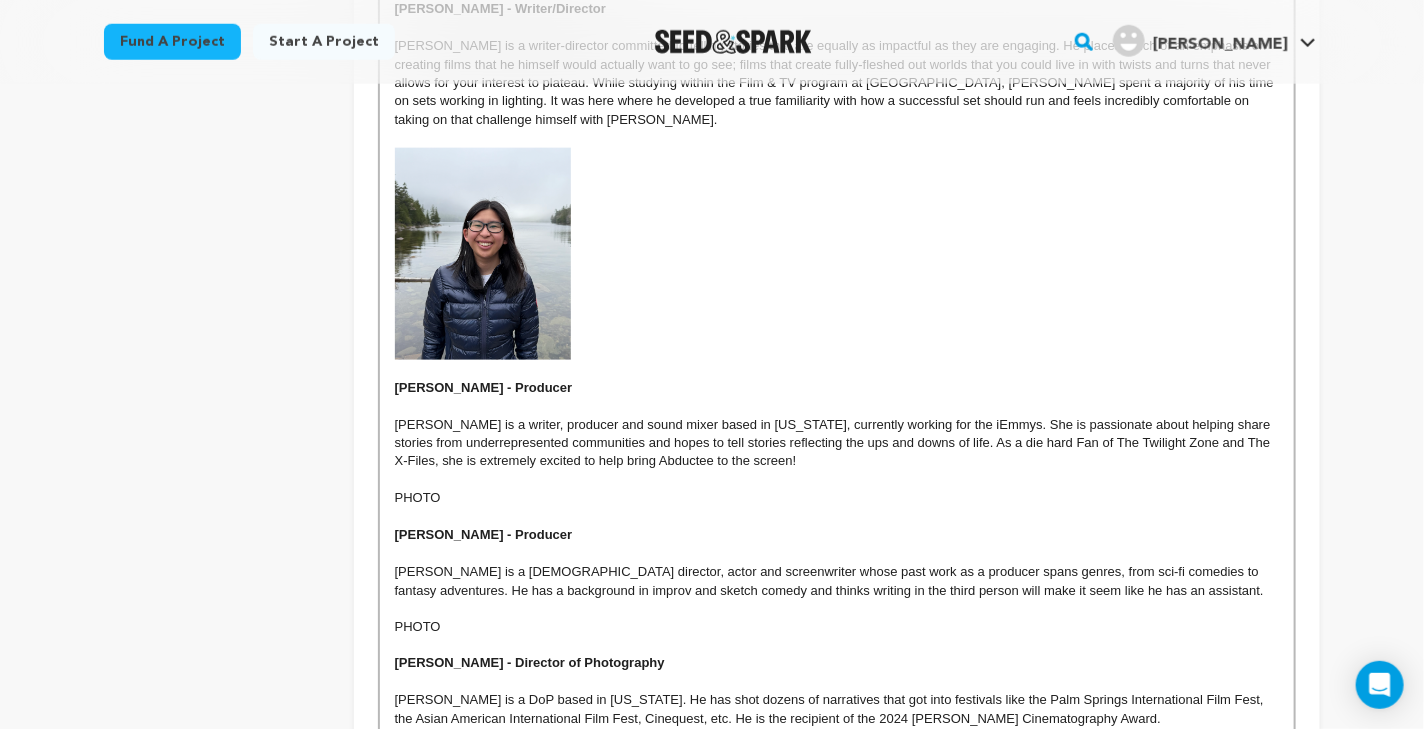 scroll, scrollTop: 1020, scrollLeft: 0, axis: vertical 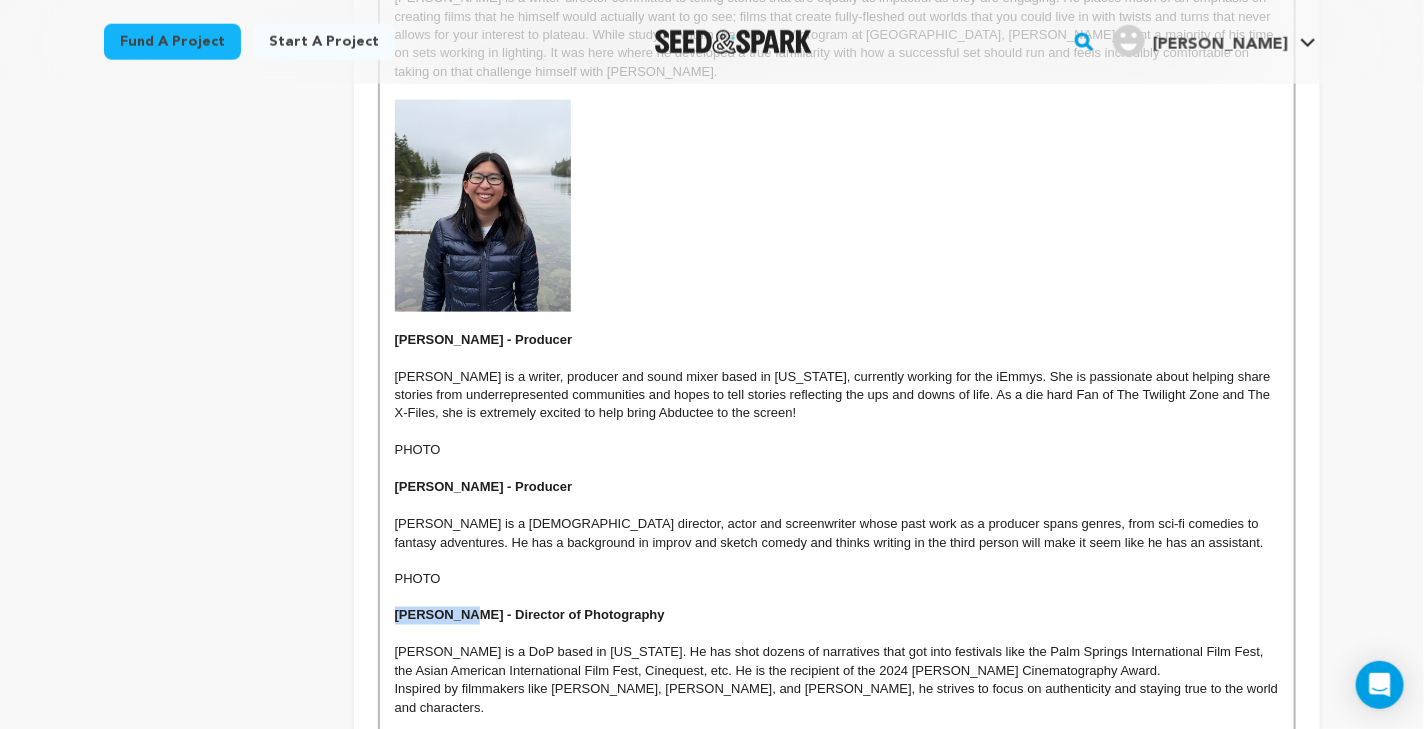 drag, startPoint x: 397, startPoint y: 588, endPoint x: 469, endPoint y: 587, distance: 72.00694 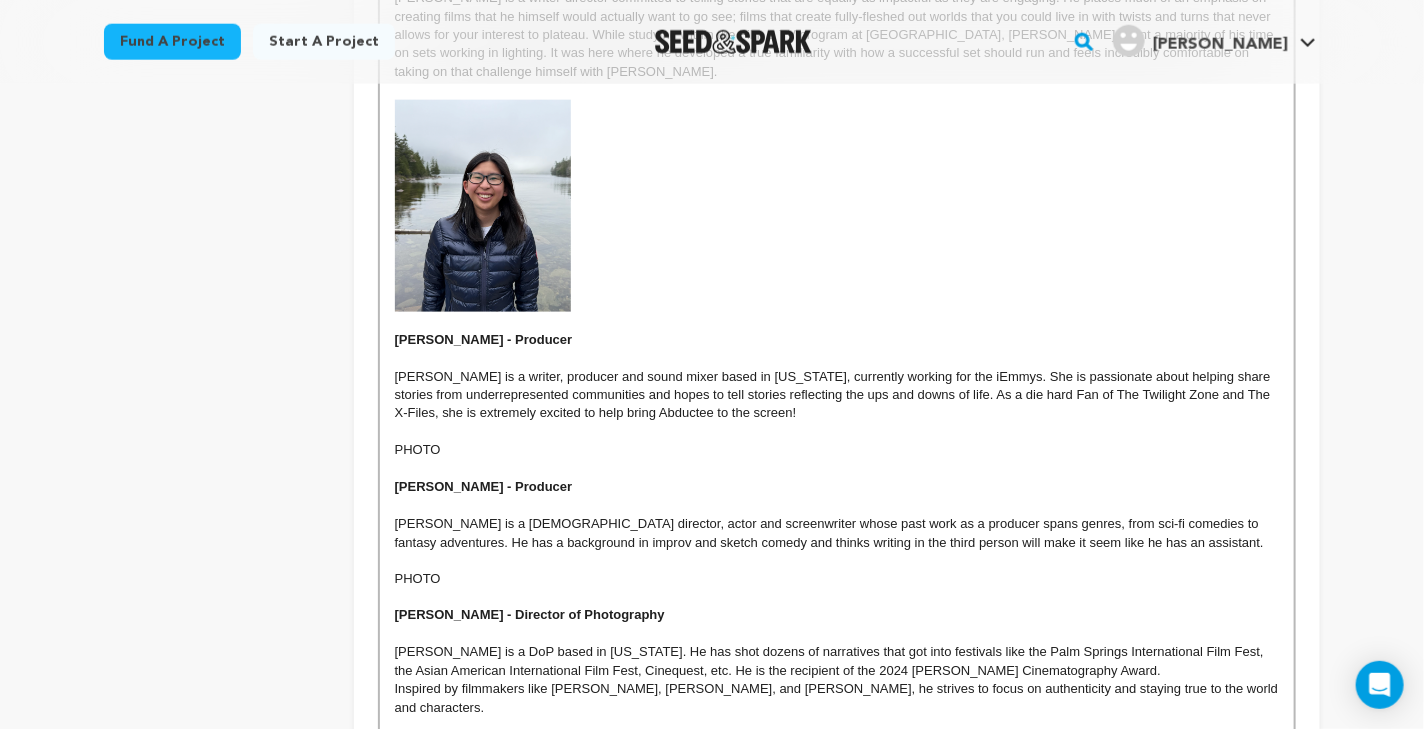 click on "Jason is a DoP based in New York. He has shot dozens of narratives that got into festivals like the Palm Springs International Film Fest, the Asian American International Film Fest, Cinequest, etc. He is the recipient of the 2024 Arri Volker Bahnemann Cinematography Award." at bounding box center (837, 662) 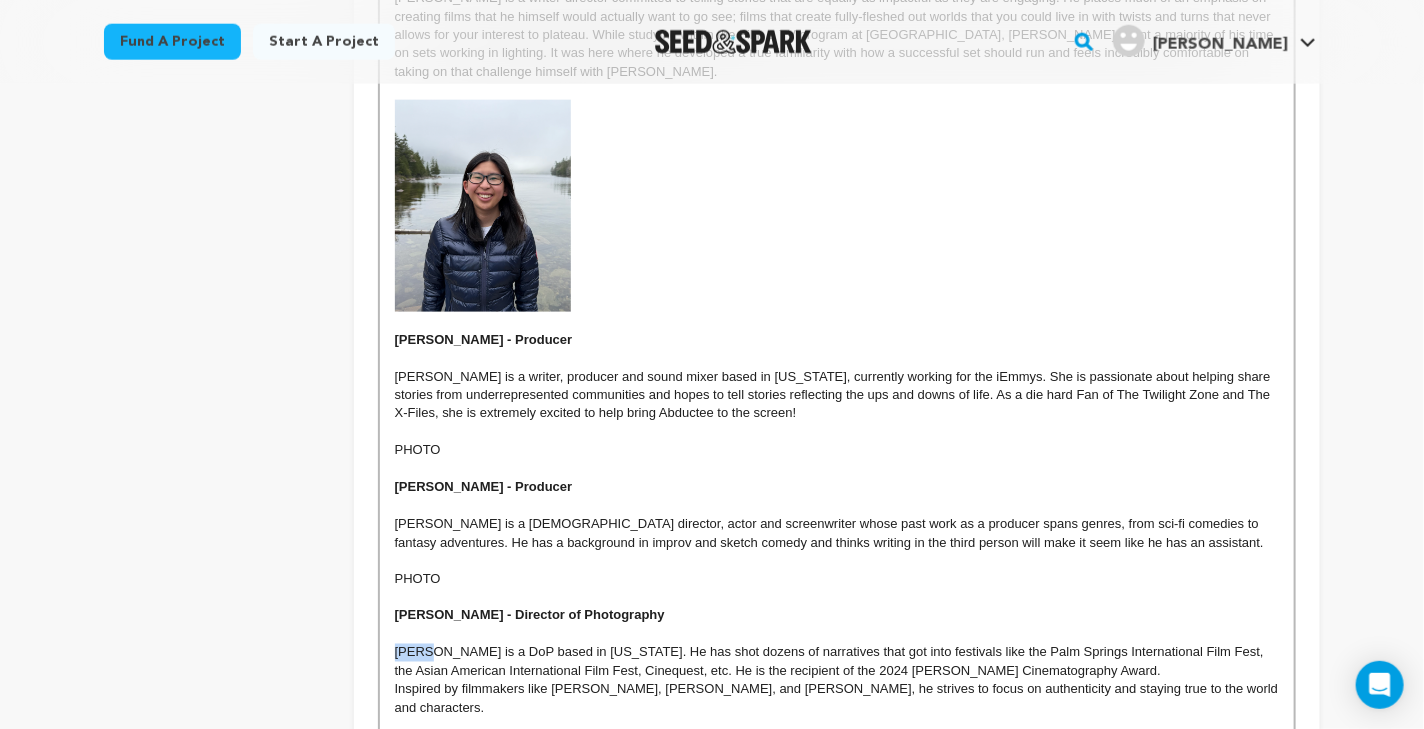 click on "Jason is a DoP based in New York. He has shot dozens of narratives that got into festivals like the Palm Springs International Film Fest, the Asian American International Film Fest, Cinequest, etc. He is the recipient of the 2024 Arri Volker Bahnemann Cinematography Award." at bounding box center [837, 662] 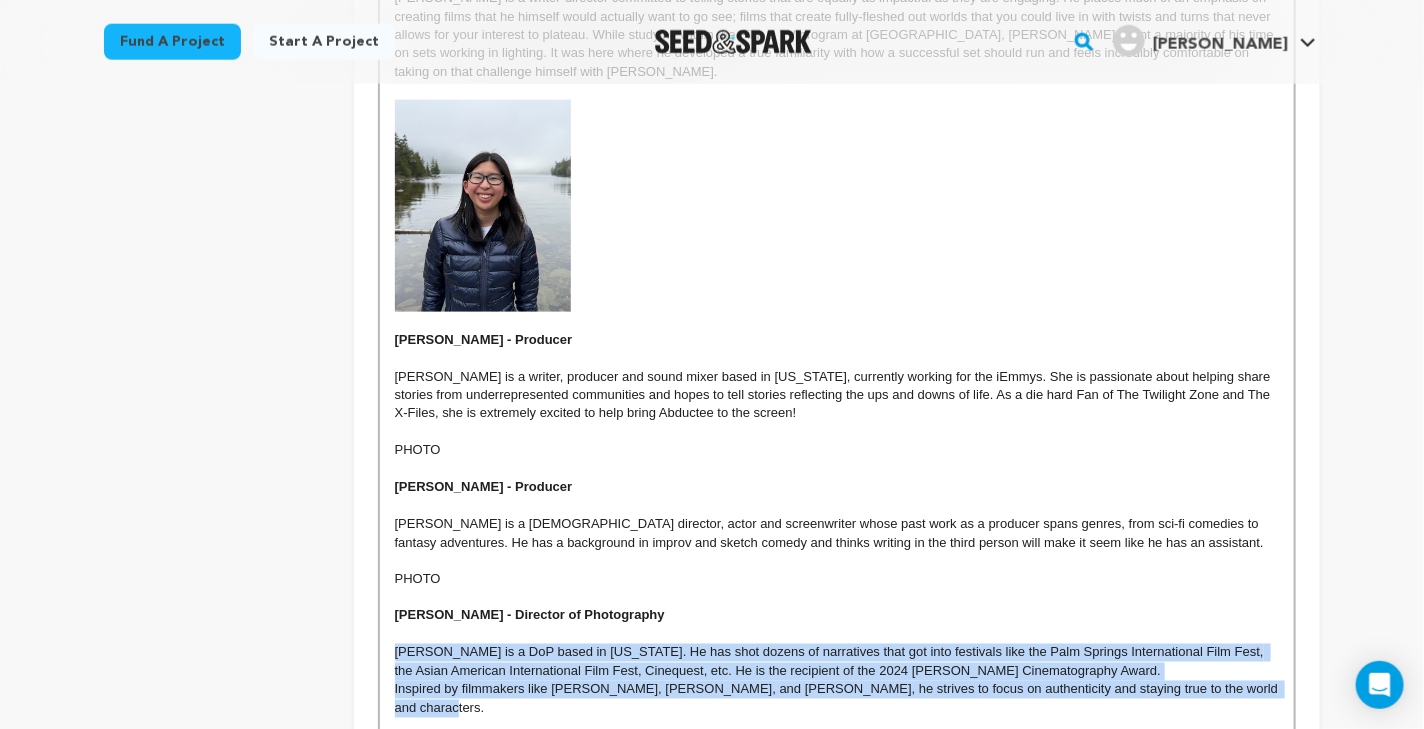 drag, startPoint x: 392, startPoint y: 626, endPoint x: 432, endPoint y: 678, distance: 65.60488 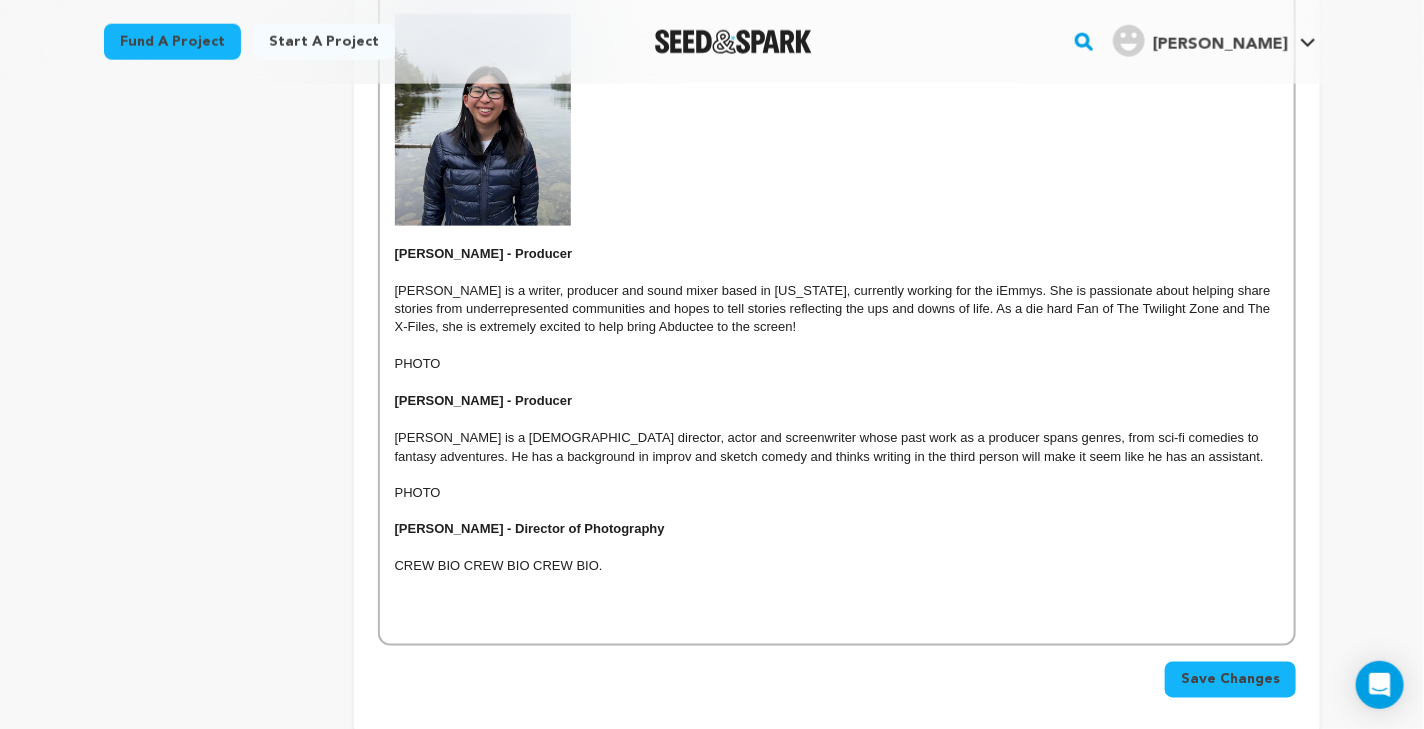 scroll, scrollTop: 1378, scrollLeft: 0, axis: vertical 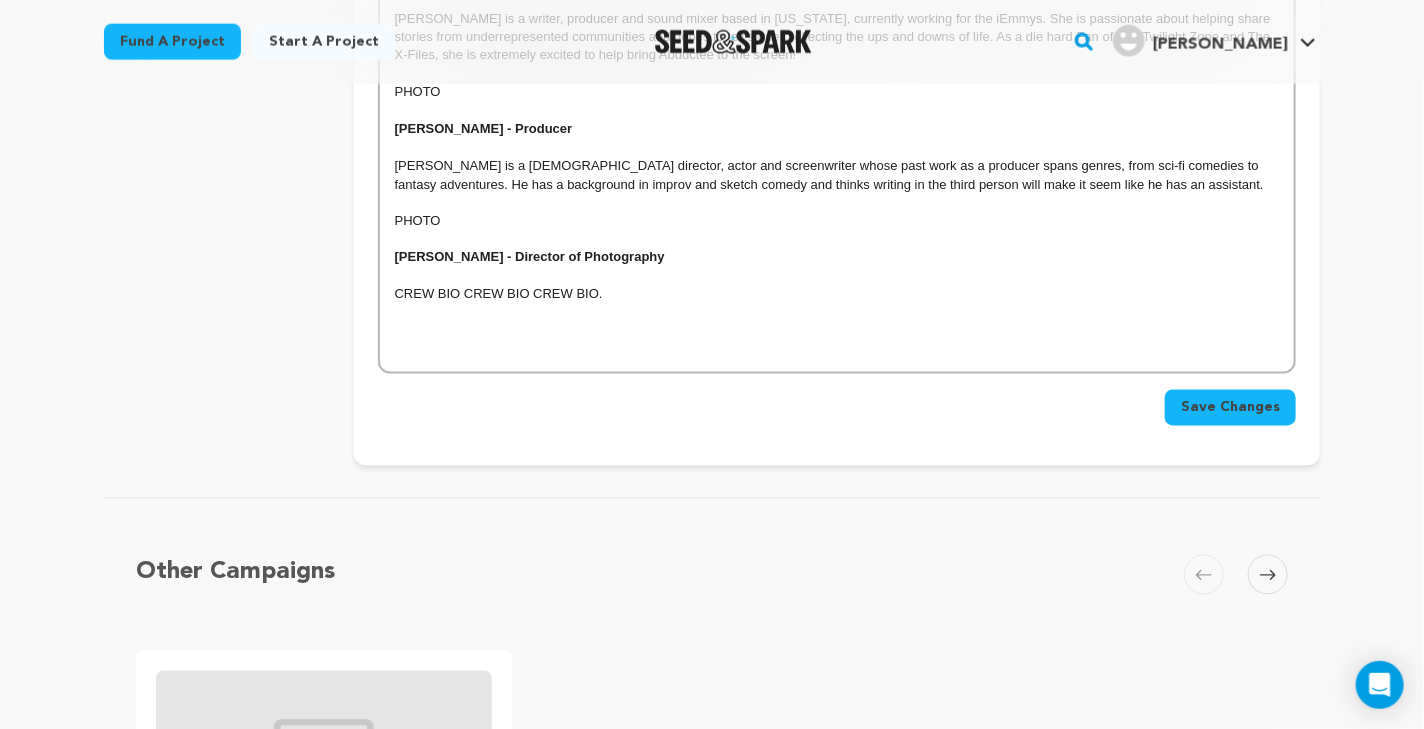 click on "Save Changes" at bounding box center [1230, 408] 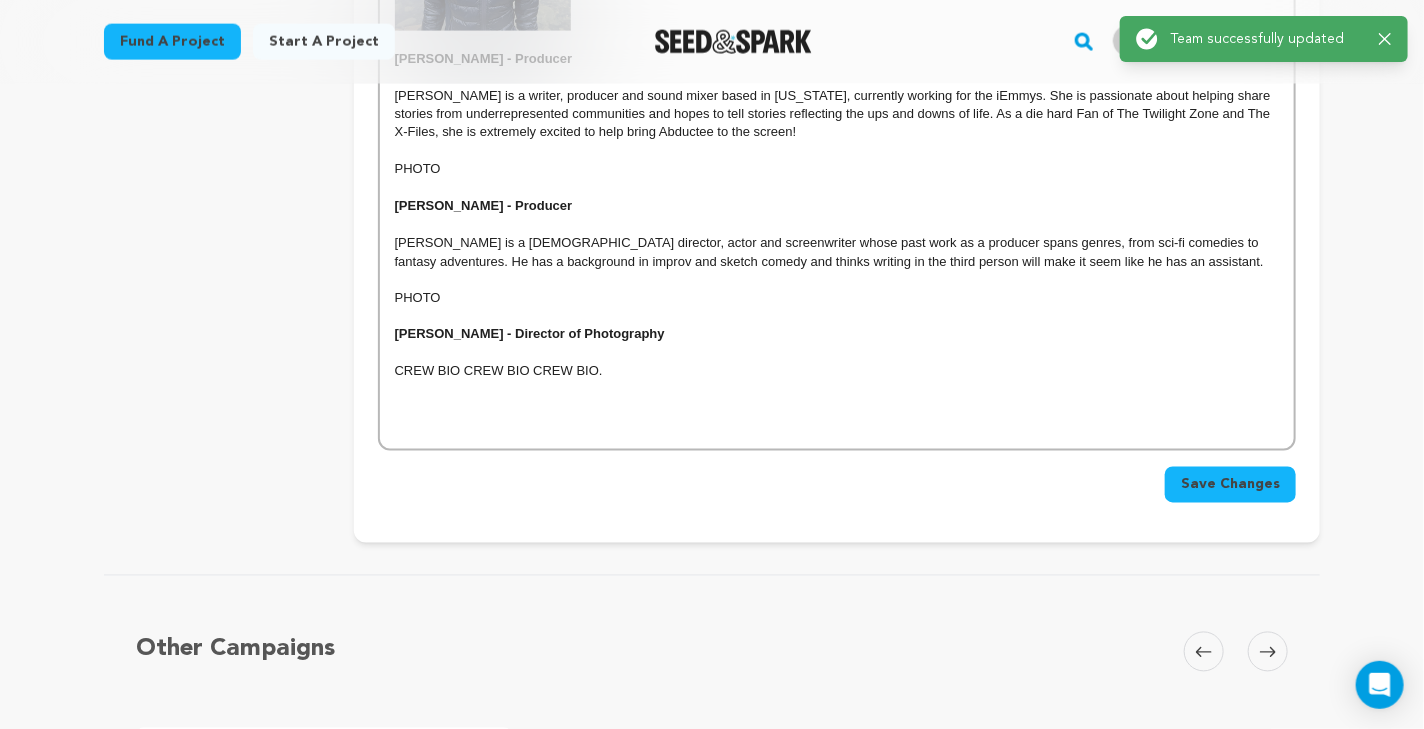 scroll, scrollTop: 1103, scrollLeft: 0, axis: vertical 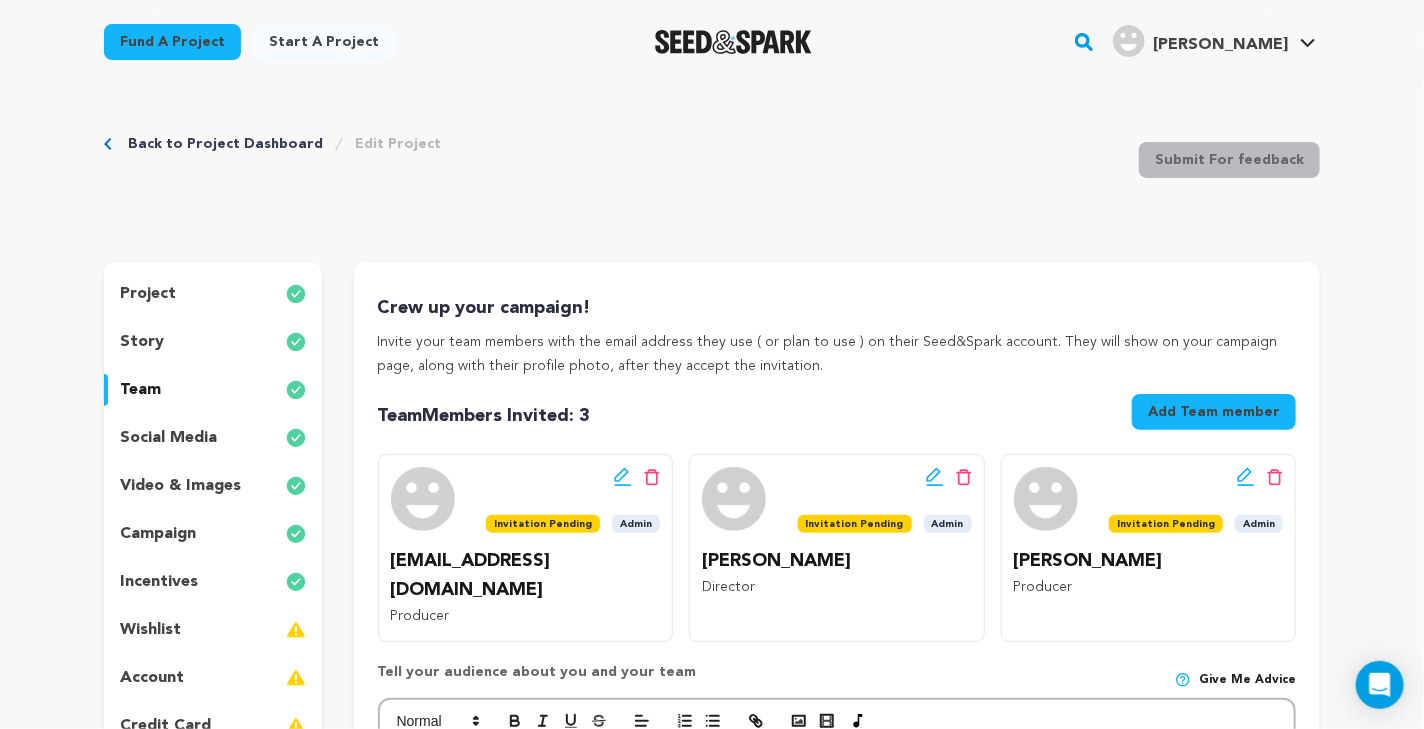 click on "story" at bounding box center (213, 342) 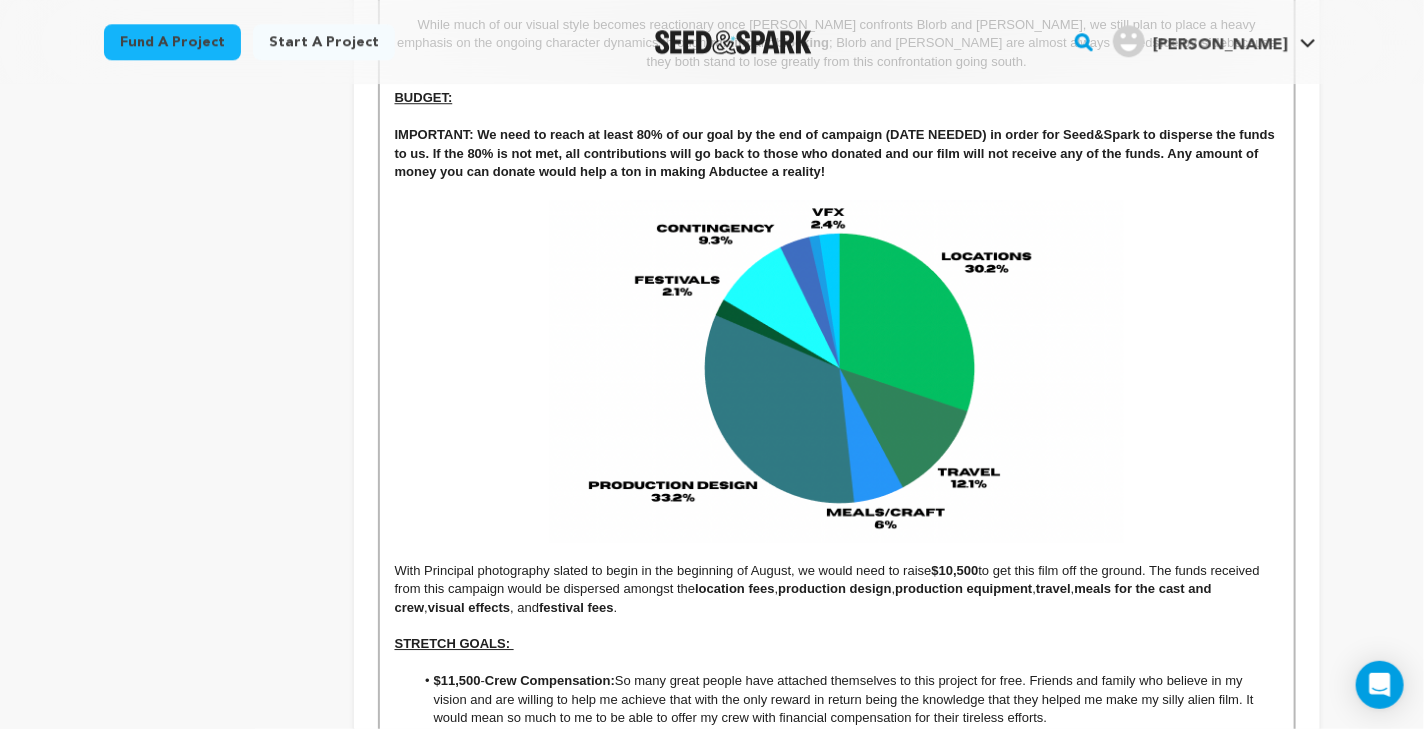 scroll, scrollTop: 5558, scrollLeft: 0, axis: vertical 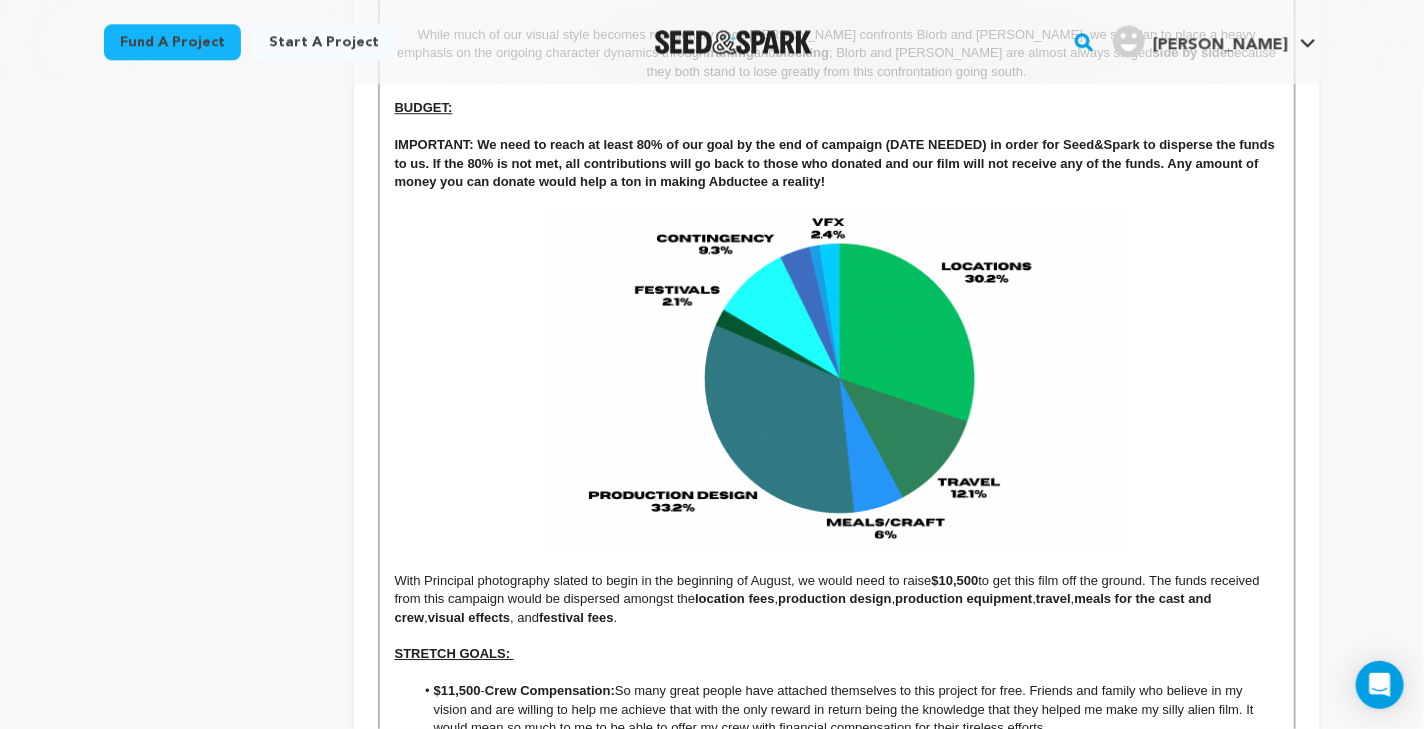 click at bounding box center [836, 381] 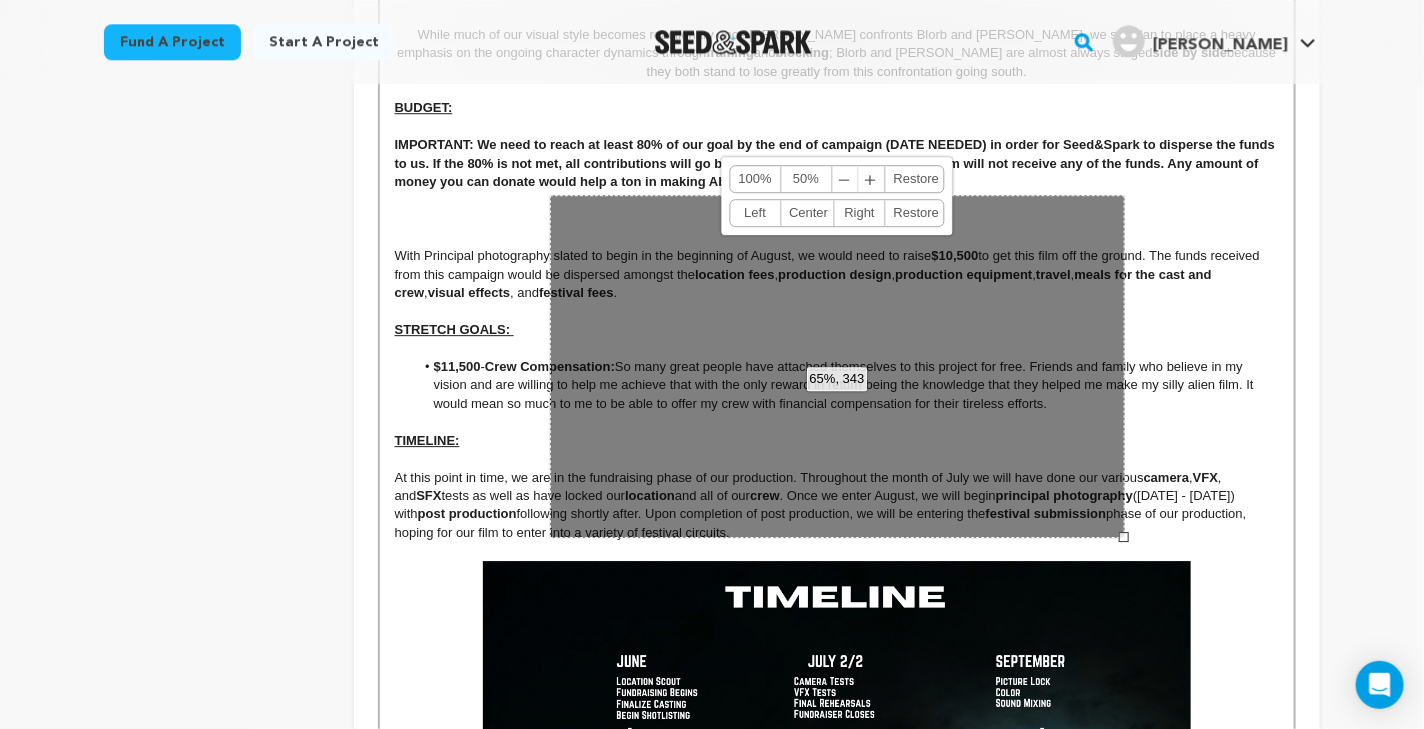 click on "IMPORTANT: We need to reach at least 80% of our goal by the end of campaign (DATE NEEDED) in order for Seed&Spark to disperse the funds to us. If the 80% is not met, all contributions will go back to those who donated and our film will not receive any of the funds. Any amount of money you can donate would help a ton in making Abductee a reality!" at bounding box center [837, 163] 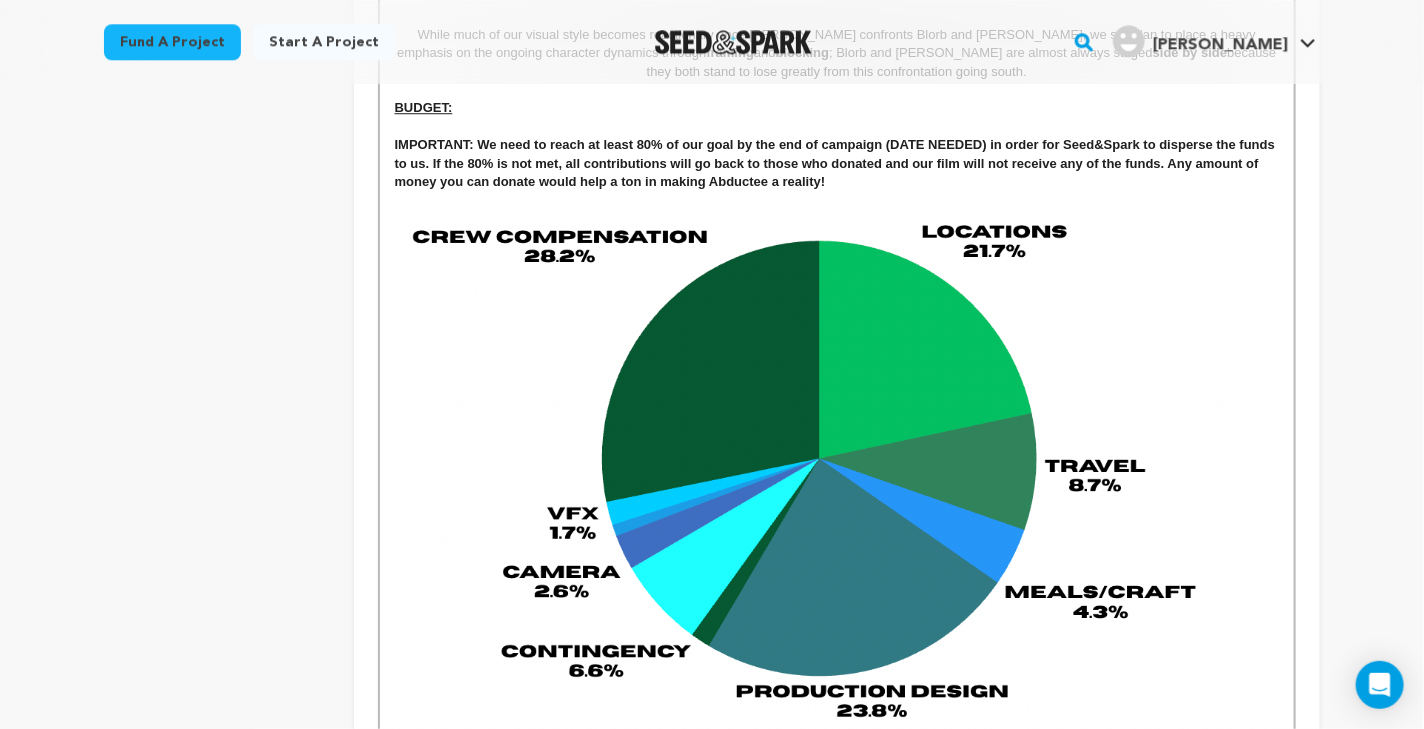 click on "IMPORTANT: We need to reach at least 80% of our goal by the end of campaign (DATE NEEDED) in order for Seed&Spark to disperse the funds to us. If the 80% is not met, all contributions will go back to those who donated and our film will not receive any of the funds. Any amount of money you can donate would help a ton in making Abductee a reality!" at bounding box center (837, 163) 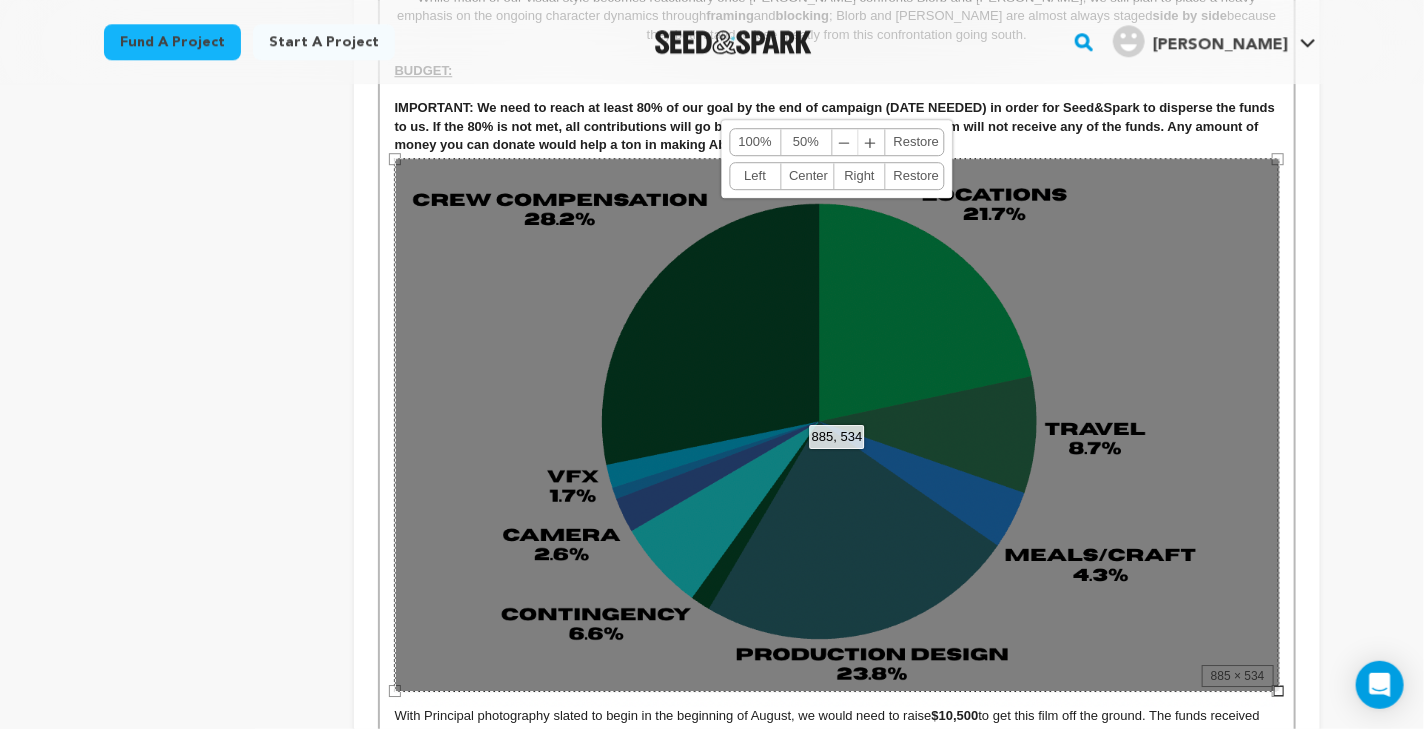 scroll, scrollTop: 5587, scrollLeft: 0, axis: vertical 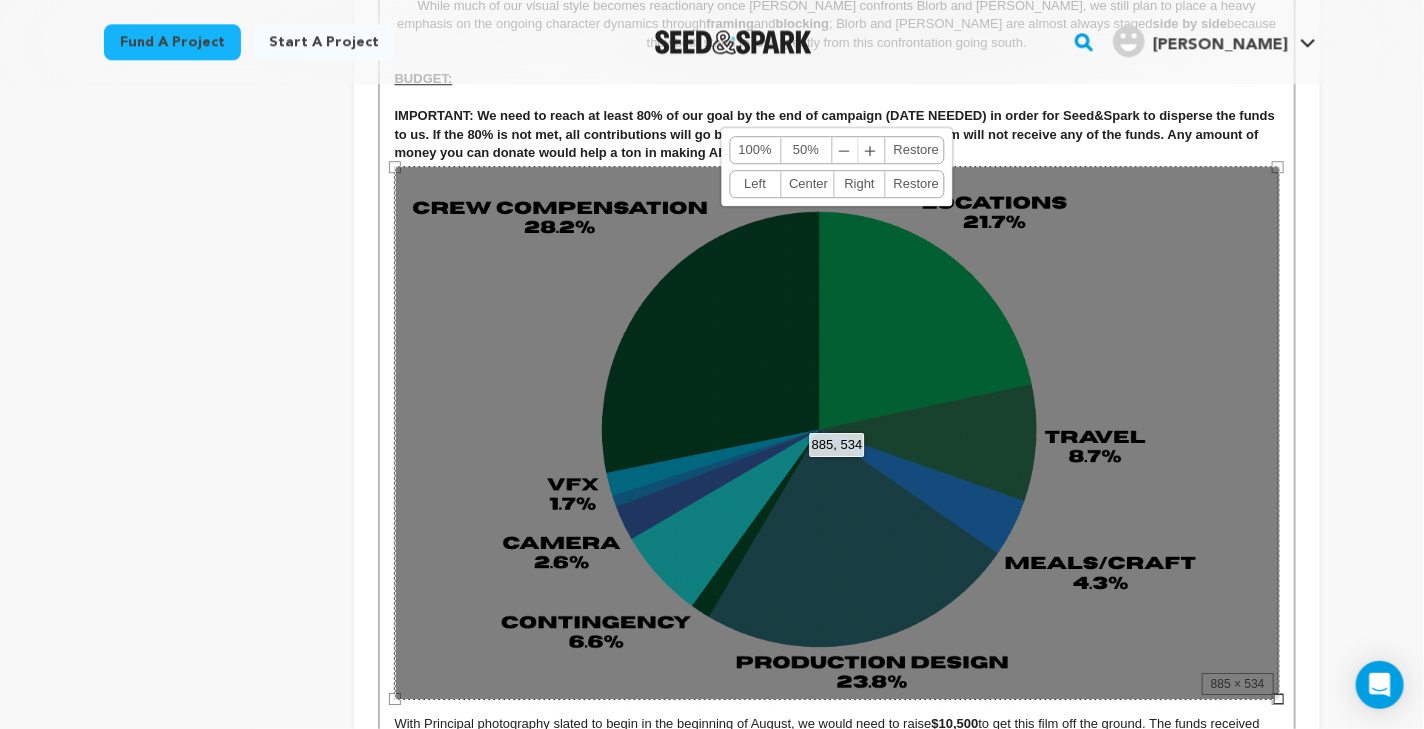 click on "50%" at bounding box center (806, 150) 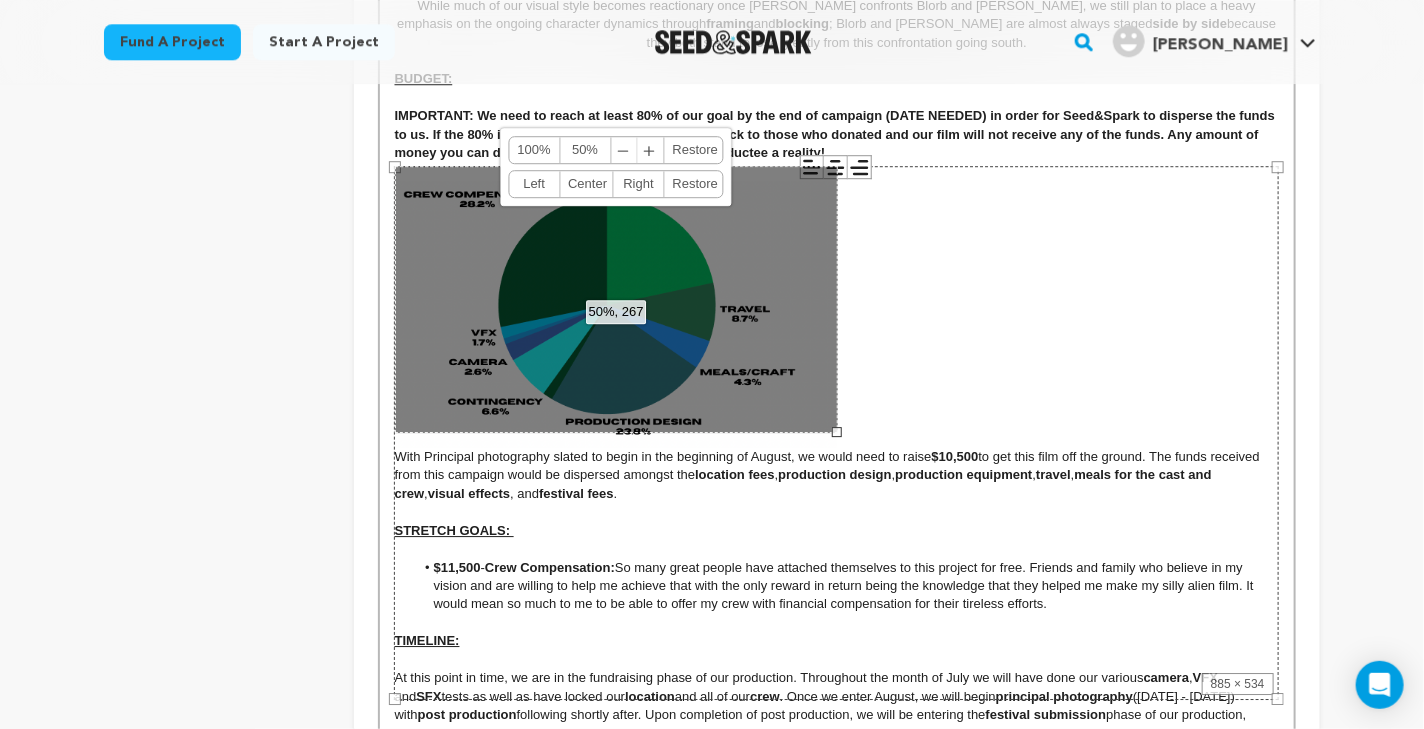 click on "Center" at bounding box center (586, 184) 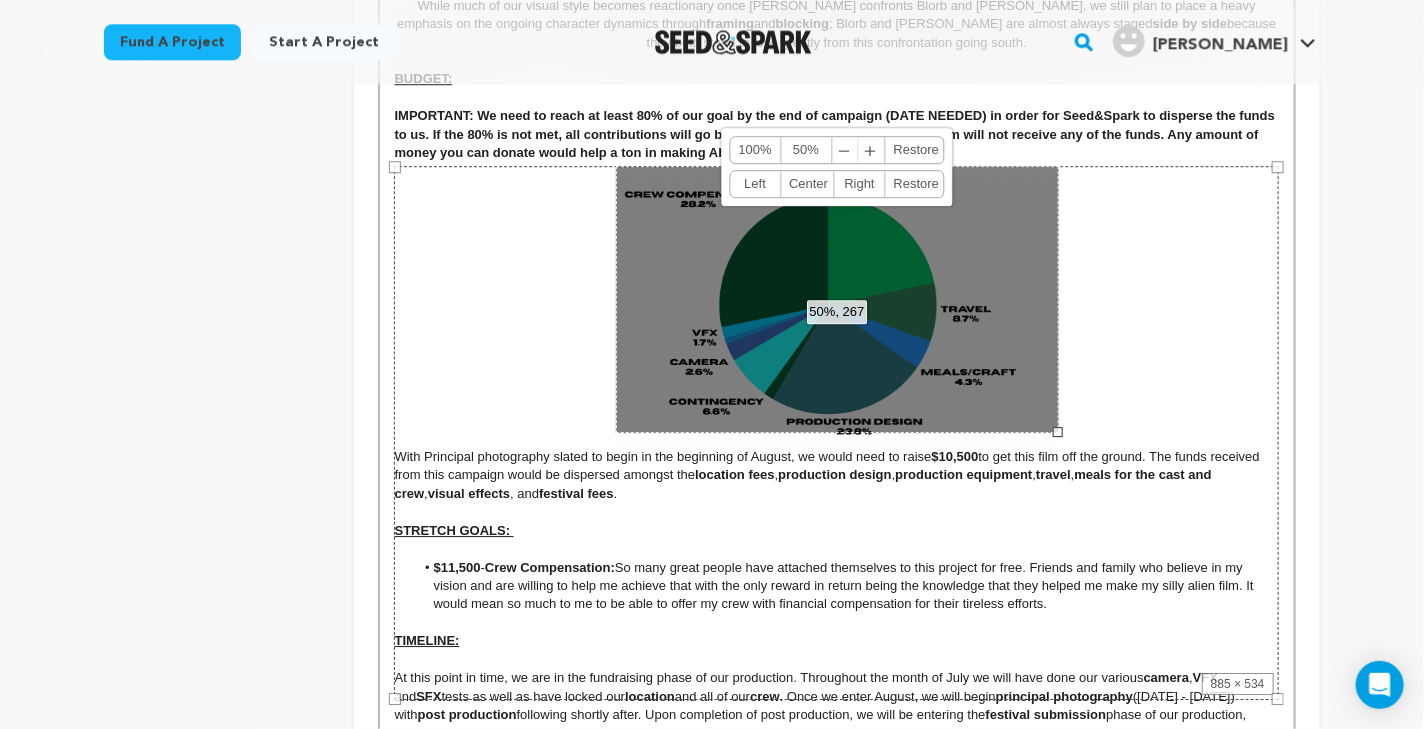 click on "IMPORTANT: We need to reach at least 80% of our goal by the end of campaign (DATE NEEDED) in order for Seed&Spark to disperse the funds to us. If the 80% is not met, all contributions will go back to those who donated and our film will not receive any of the funds. Any amount of money you can donate would help a ton in making Abductee a reality!" at bounding box center (837, 134) 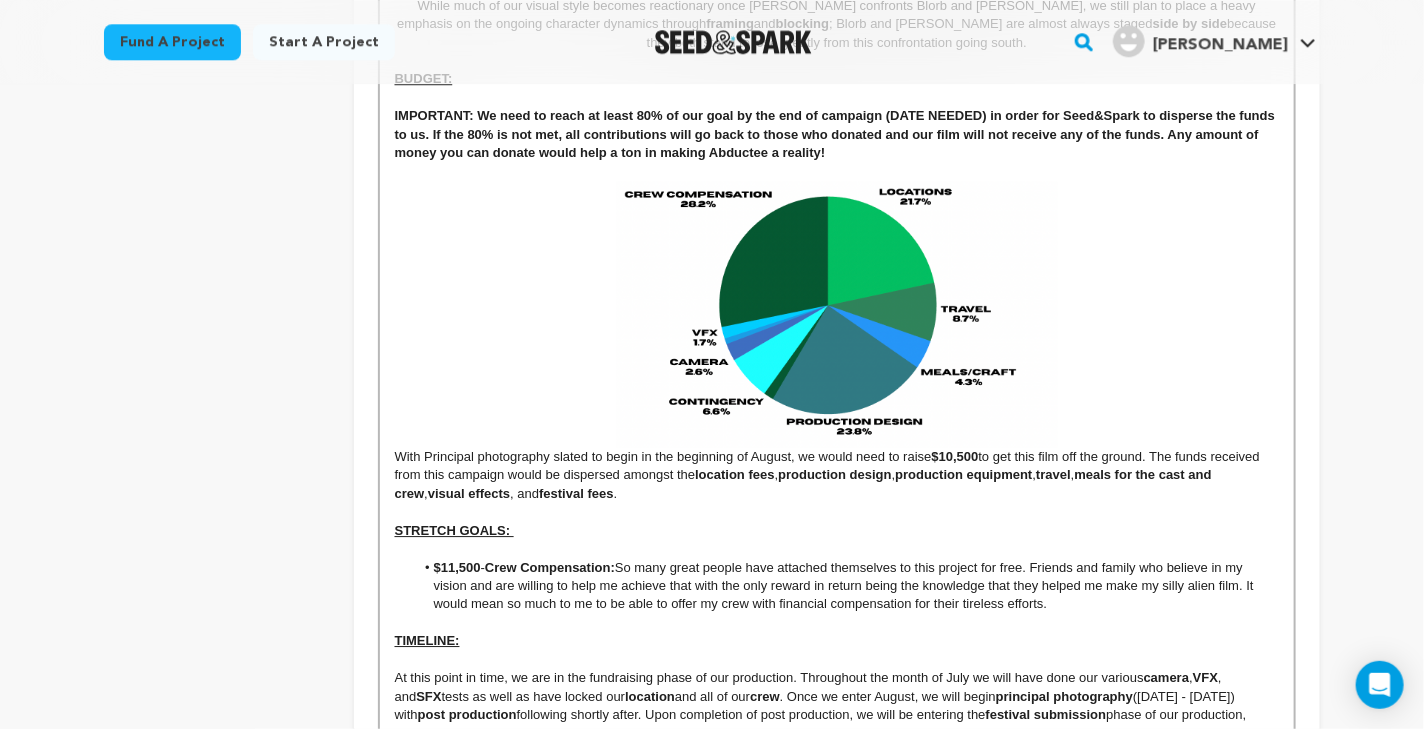 click on "With Principal photography slated to begin in the beginning of August, we would need to raise" at bounding box center (837, 322) 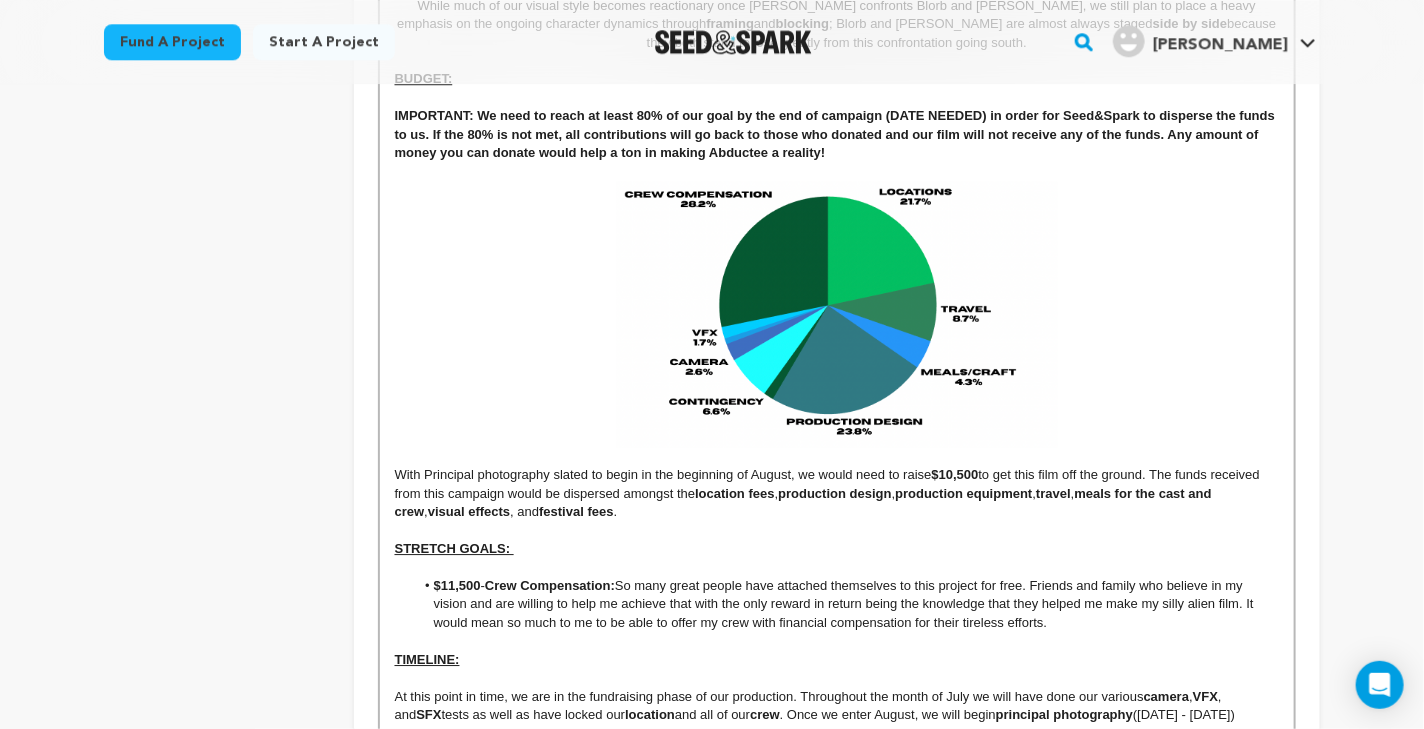click at bounding box center [837, 568] 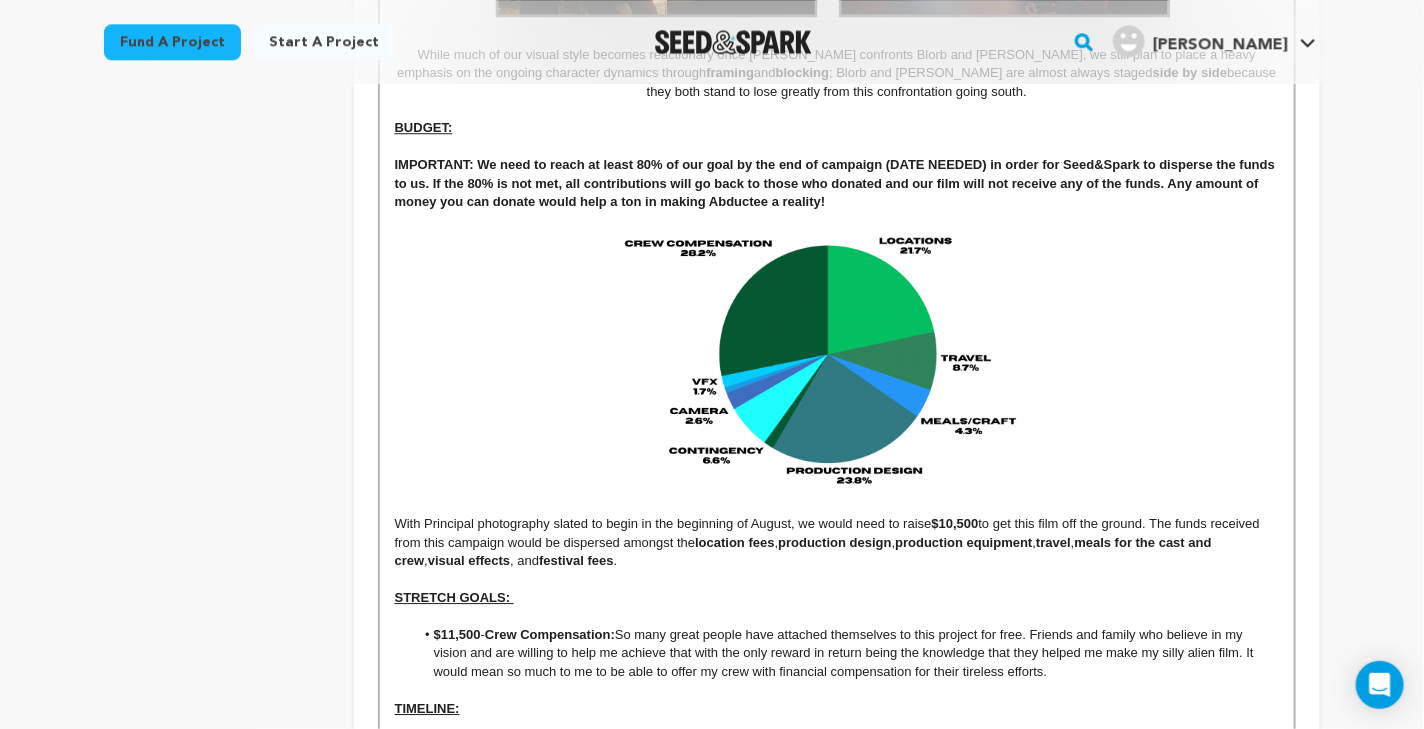 scroll, scrollTop: 5544, scrollLeft: 0, axis: vertical 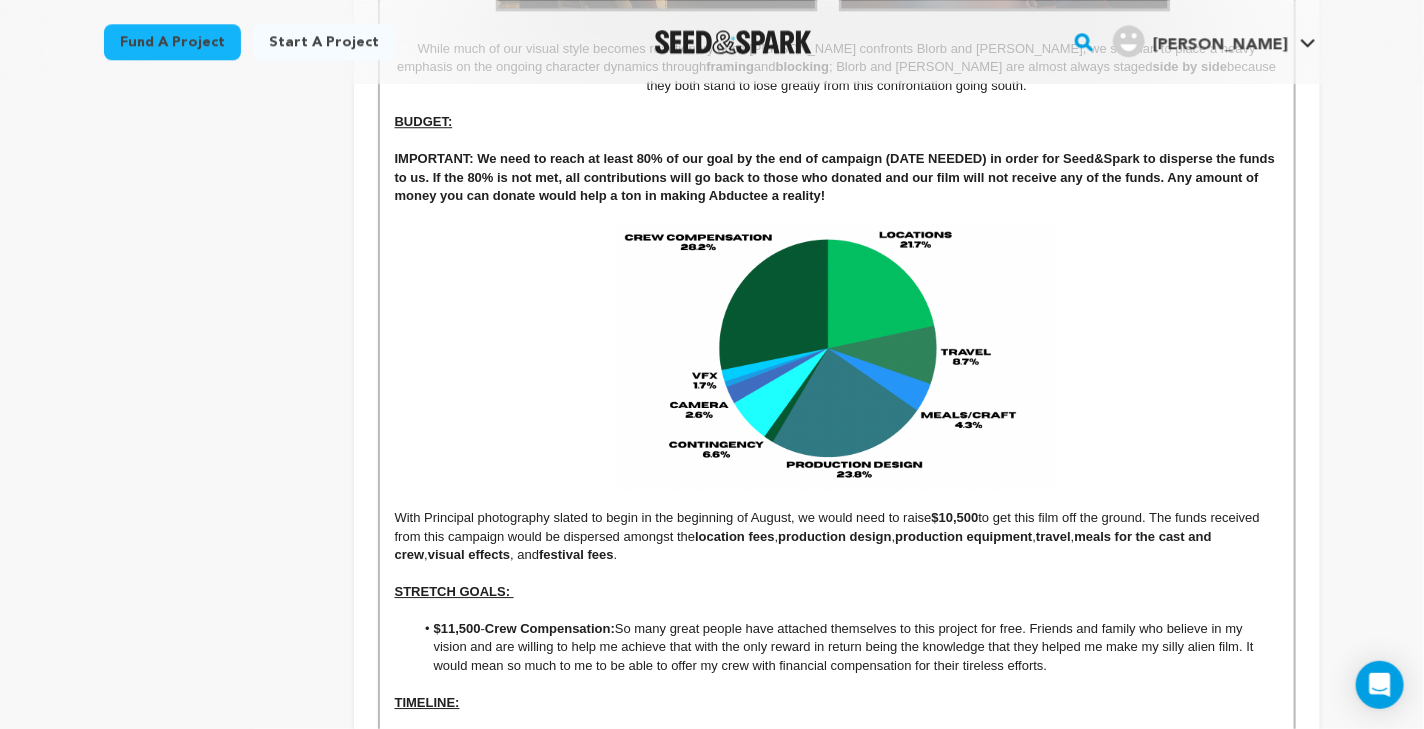 click on "$11,500" at bounding box center (457, 628) 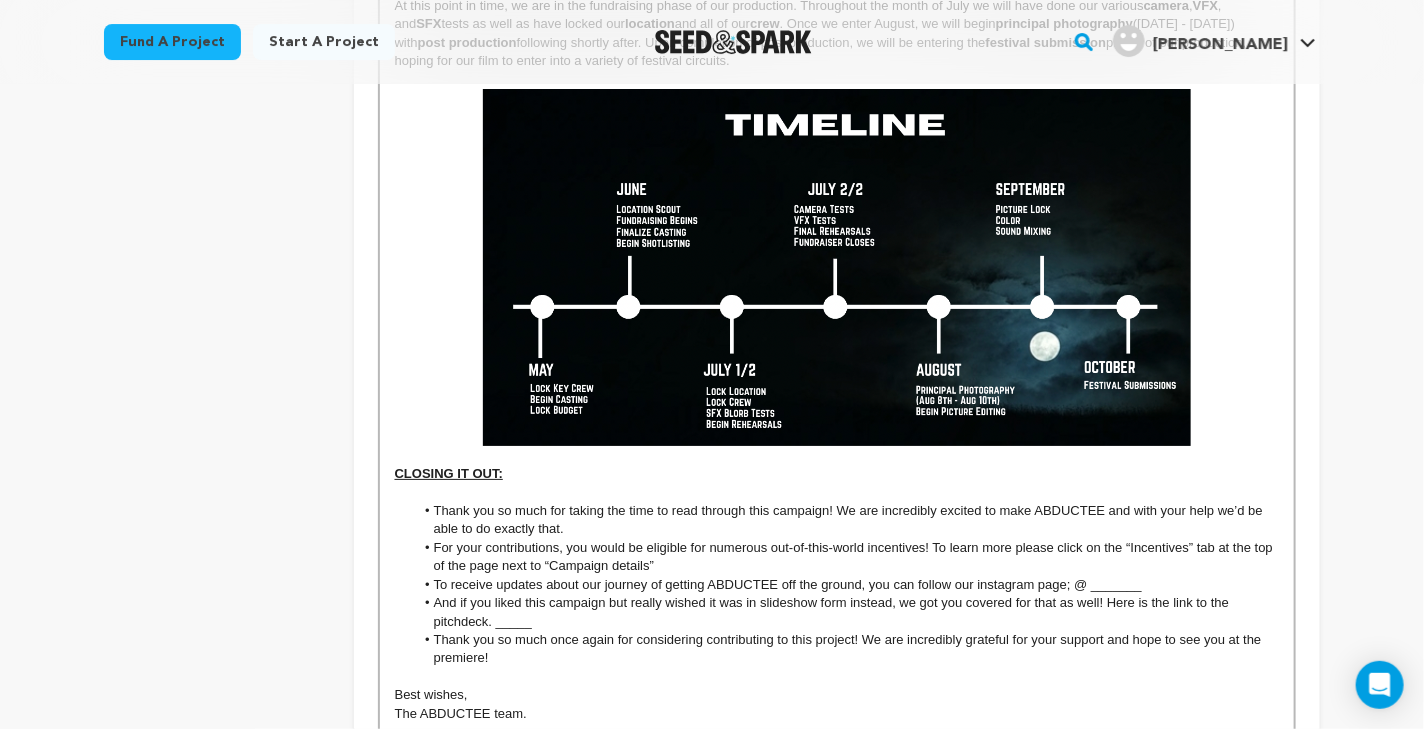 scroll, scrollTop: 6551, scrollLeft: 0, axis: vertical 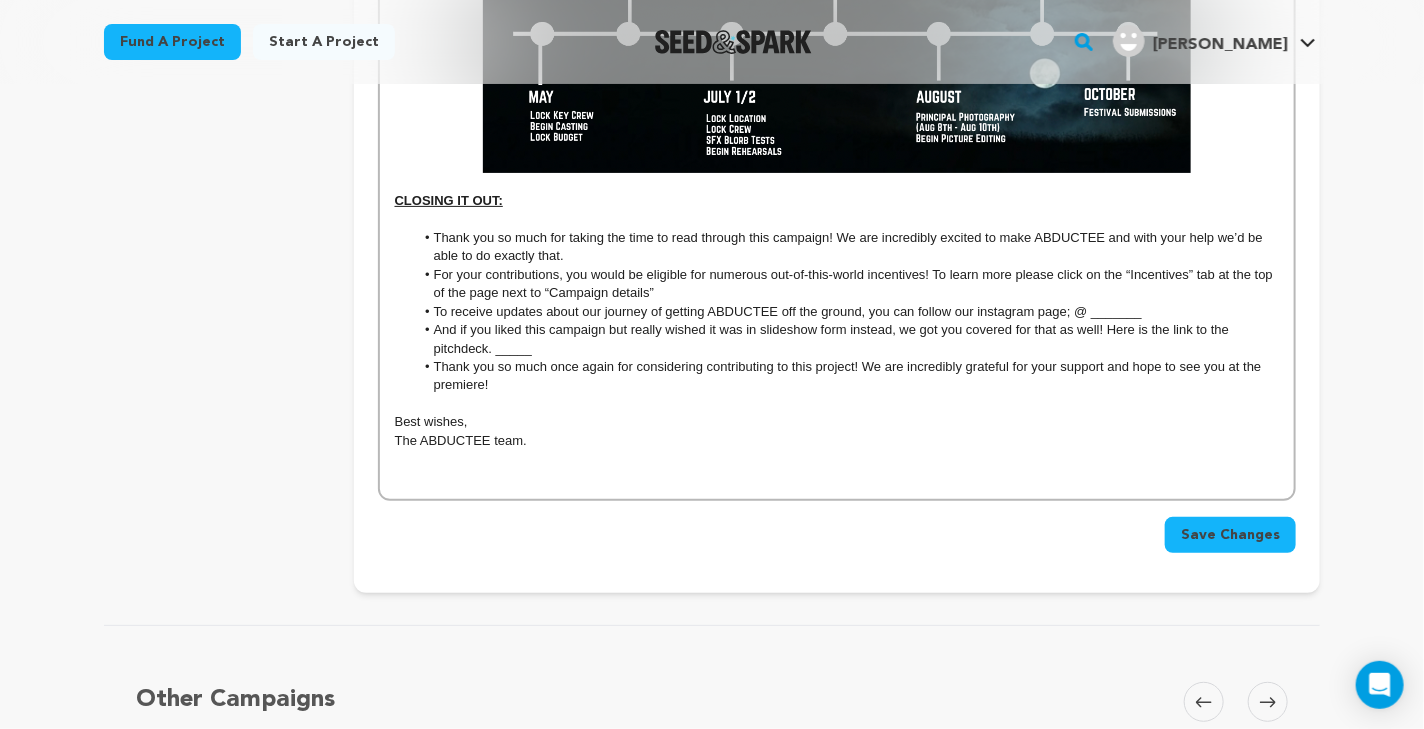 click on "Save Changes" at bounding box center [1230, 535] 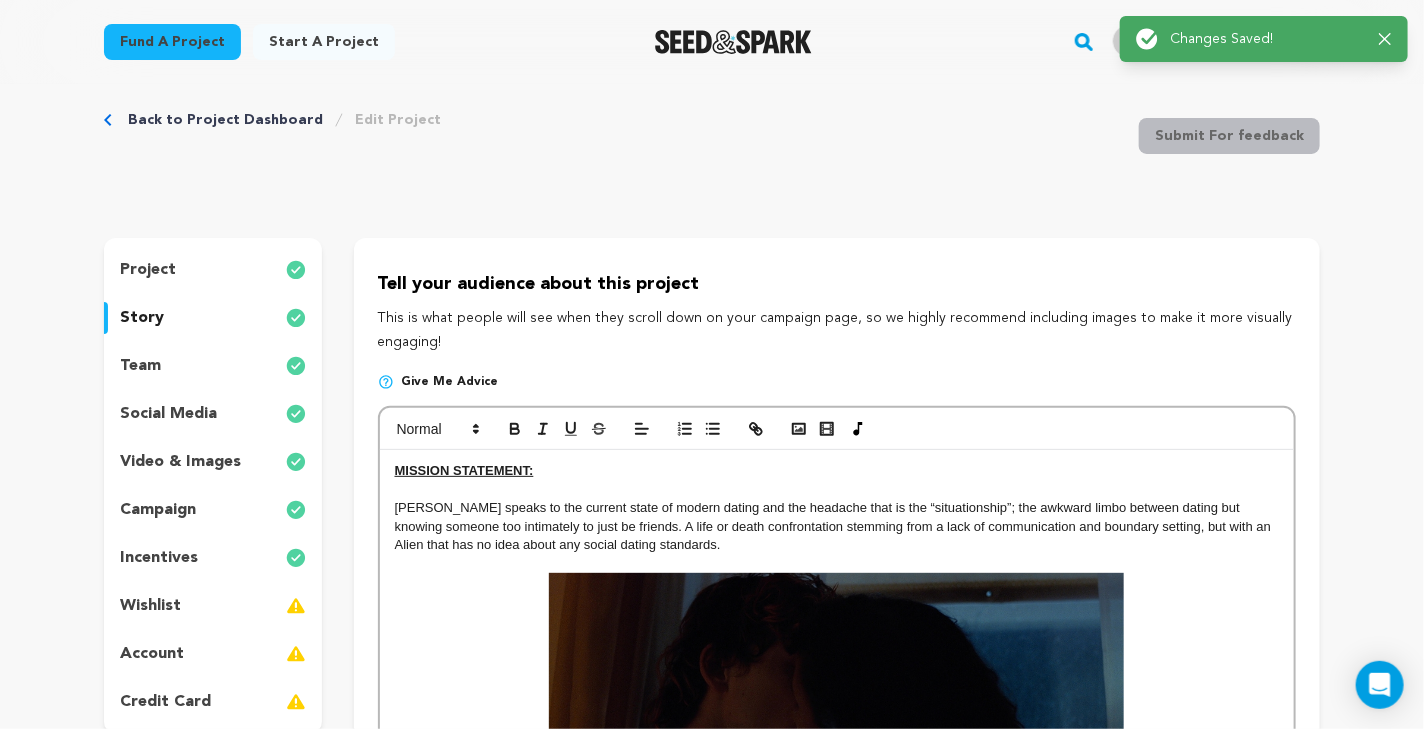 scroll, scrollTop: 0, scrollLeft: 0, axis: both 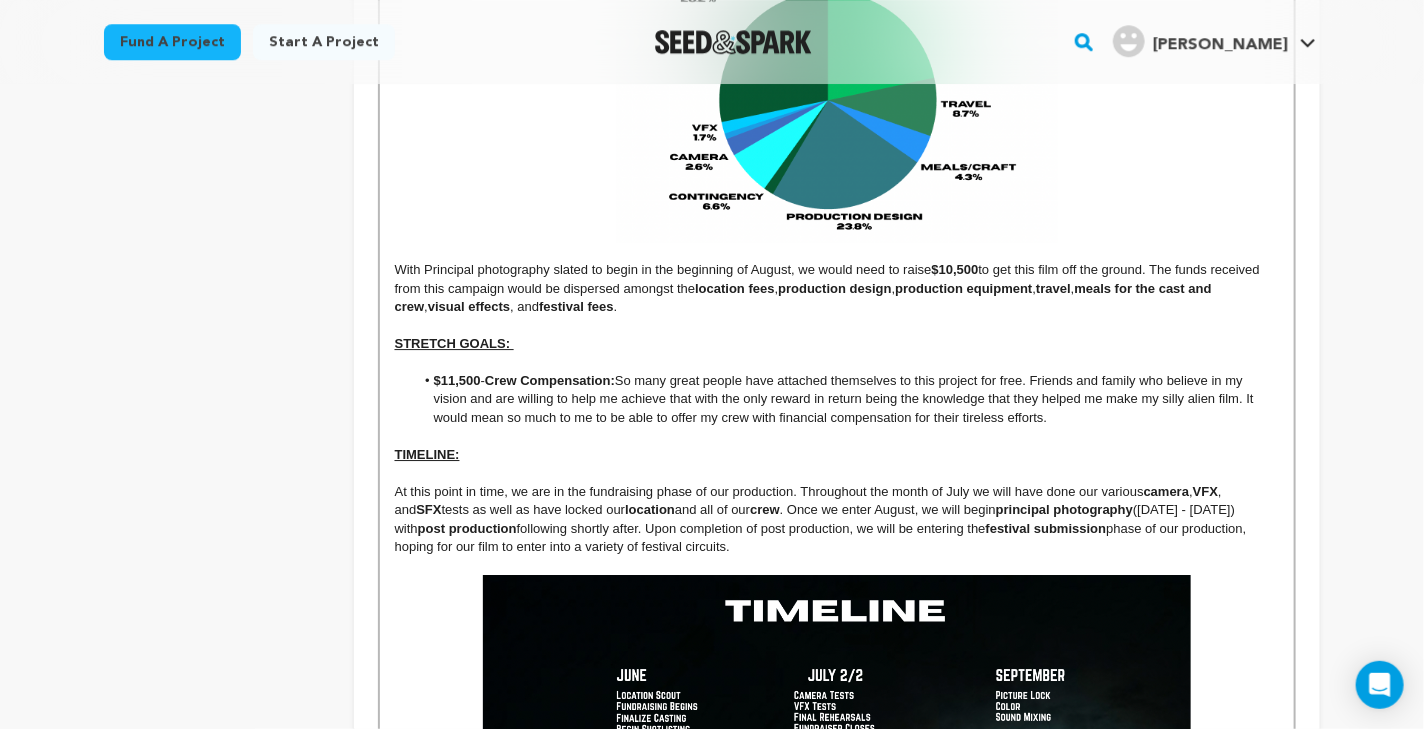 click on "$11,500  -  Crew Compensation:  So many great people have attached themselves to this project for free. Friends and family who believe in my vision and are willing to help me achieve that with the only reward in return being the knowledge that they helped me make my silly alien film. It would mean so much to me to be able to offer my crew with financial compensation for their tireless efforts." at bounding box center [846, 399] 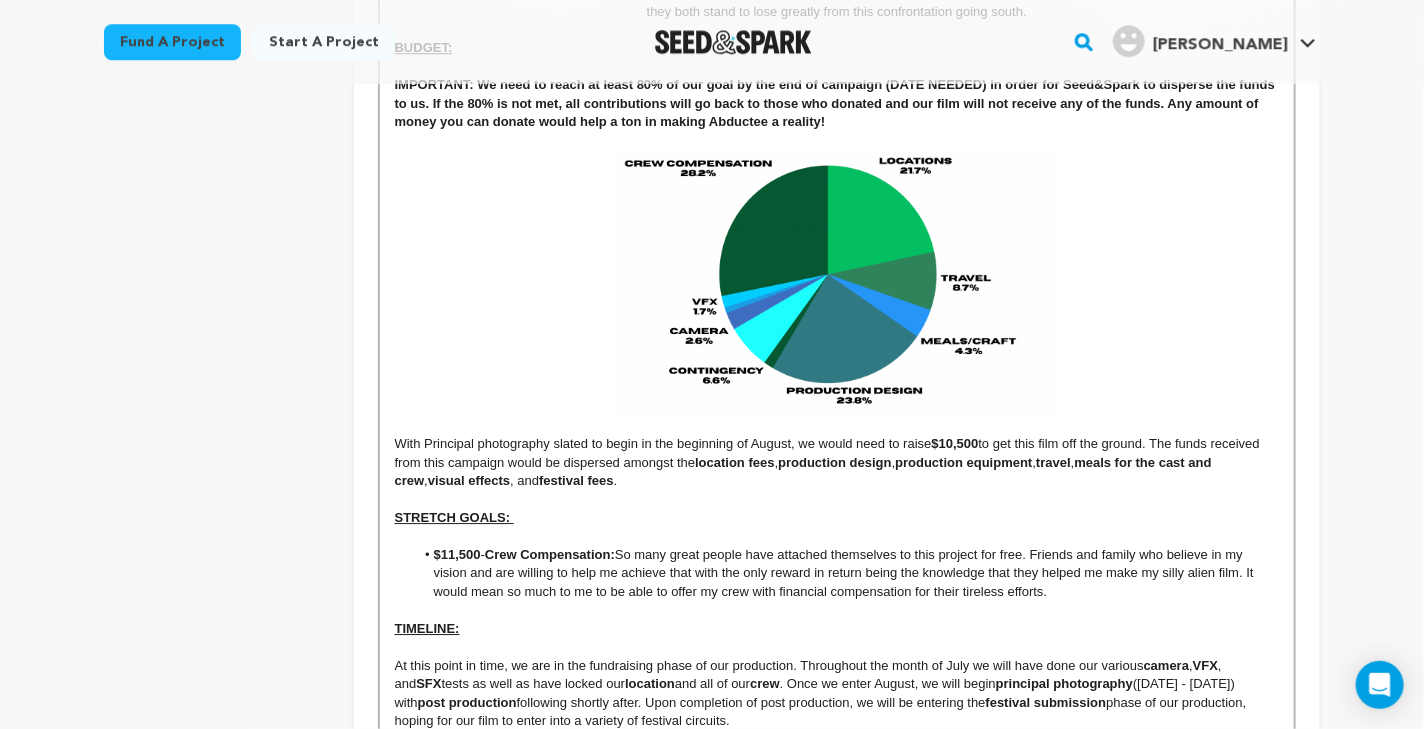 scroll, scrollTop: 5622, scrollLeft: 0, axis: vertical 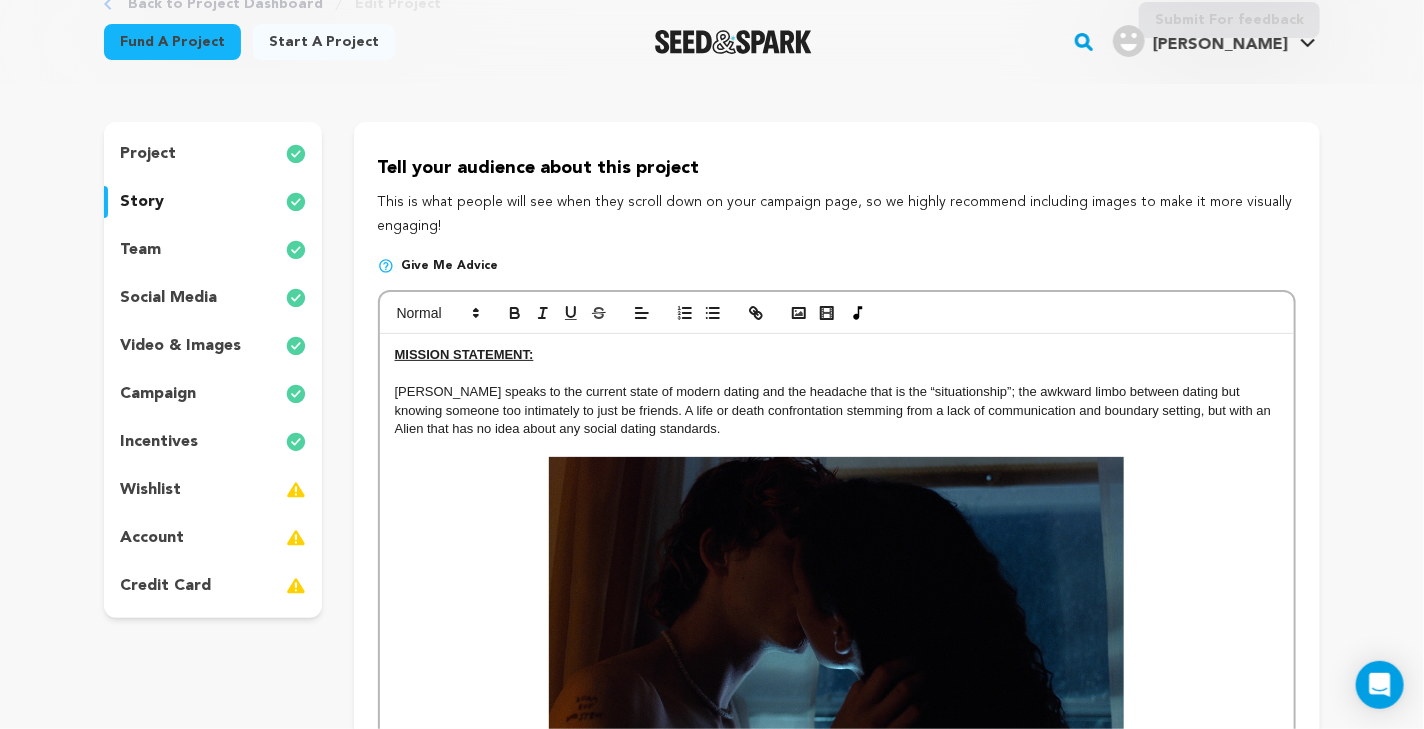 click on "wishlist" at bounding box center [150, 490] 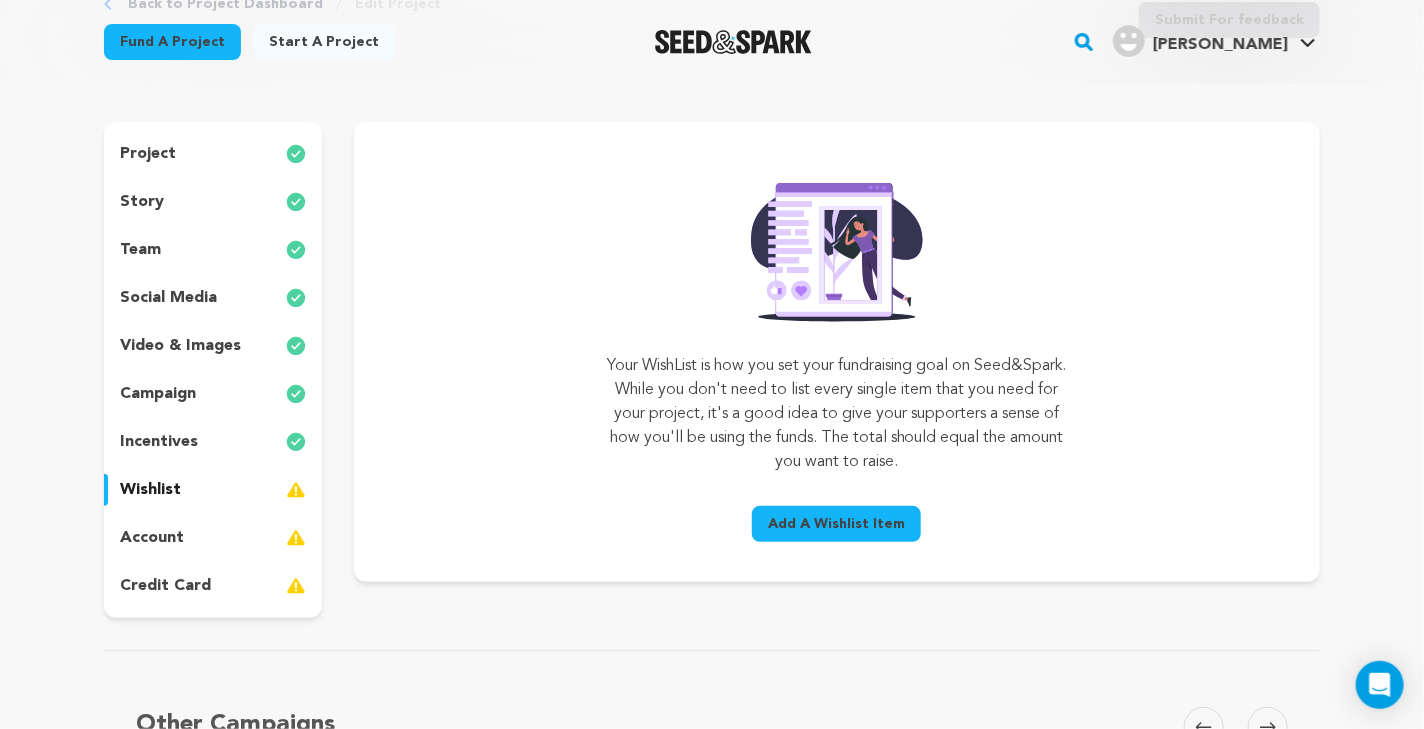 click on "account" at bounding box center (213, 538) 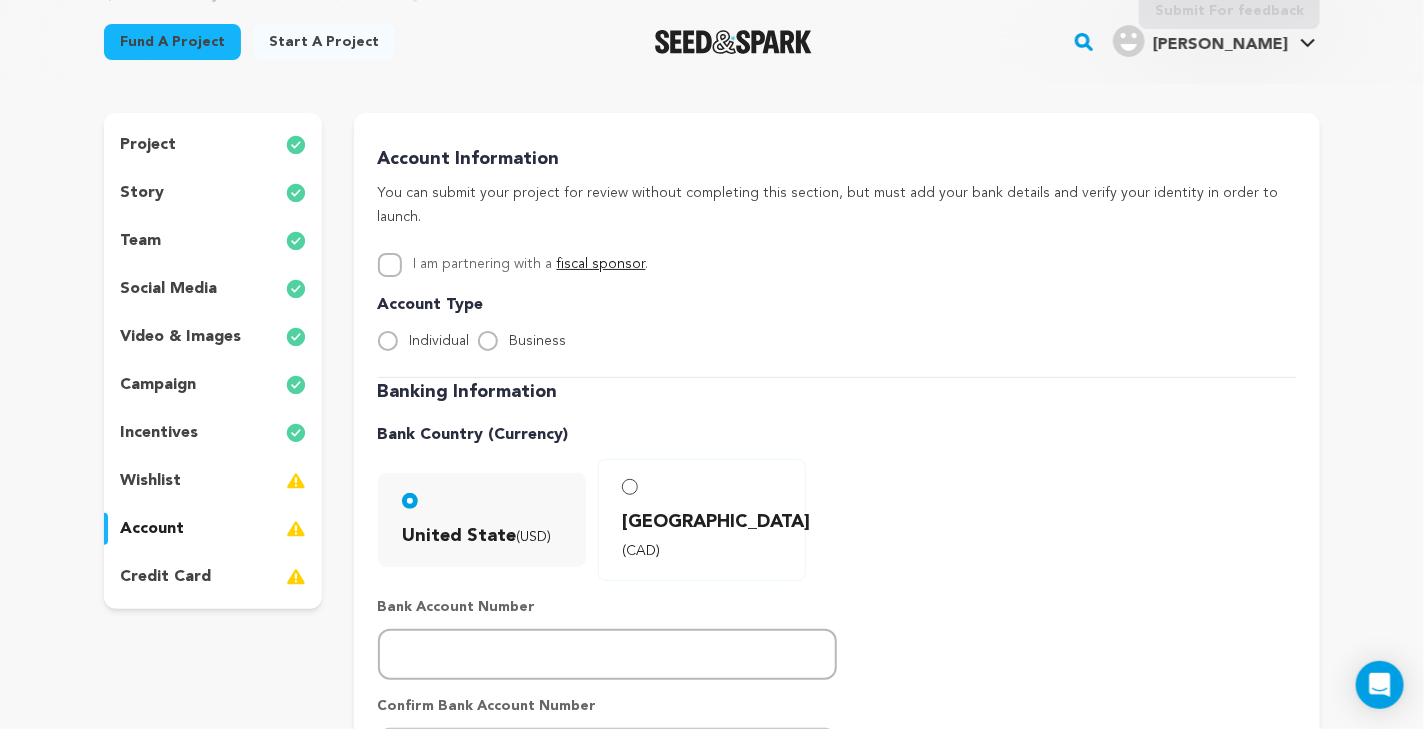 scroll, scrollTop: 125, scrollLeft: 0, axis: vertical 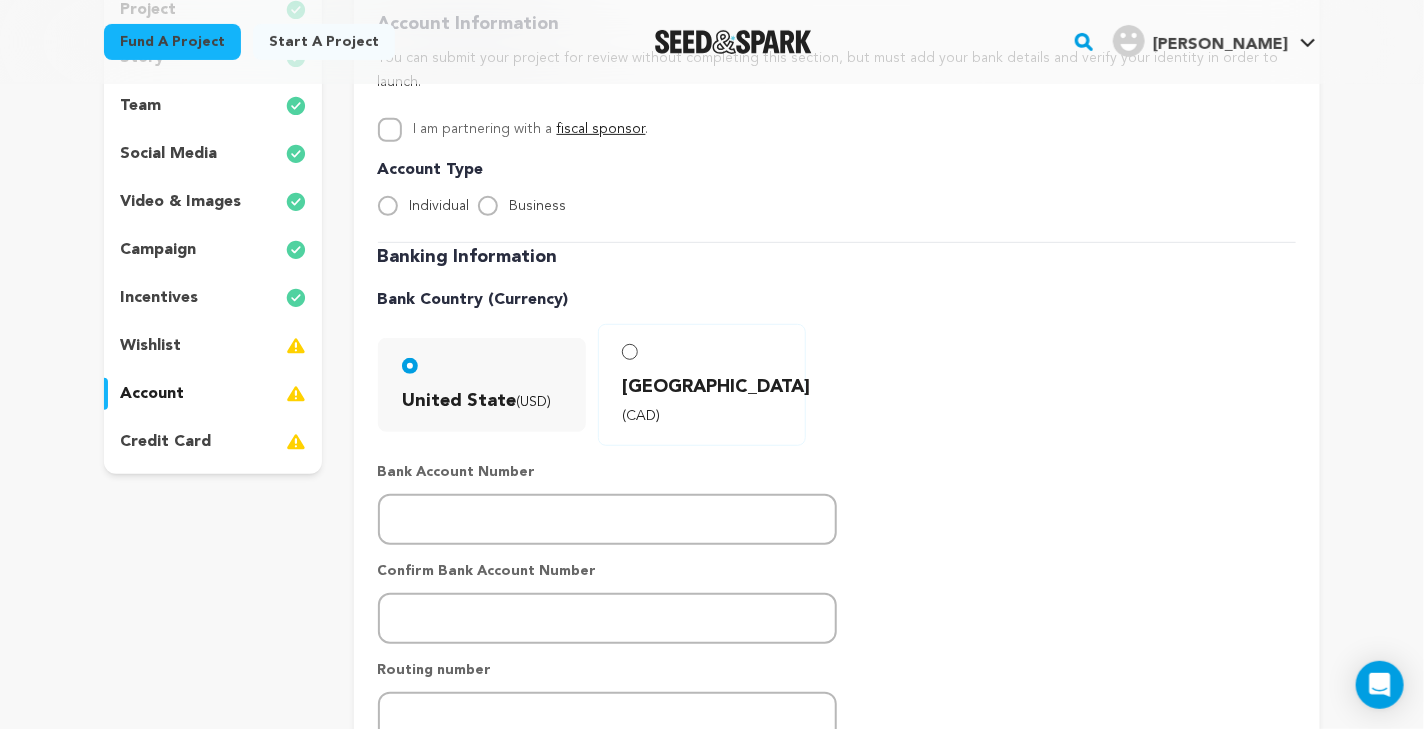 click on "wishlist" at bounding box center [213, 346] 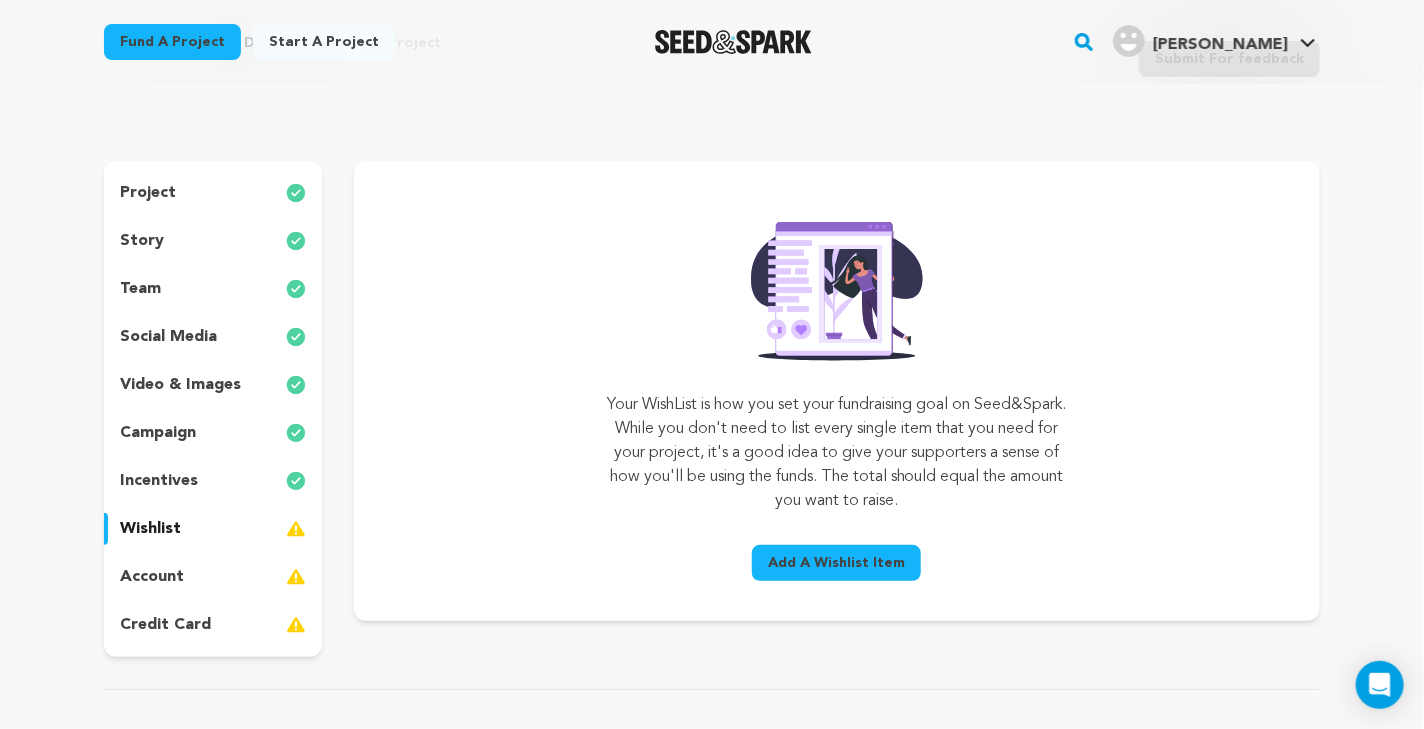 scroll, scrollTop: 94, scrollLeft: 0, axis: vertical 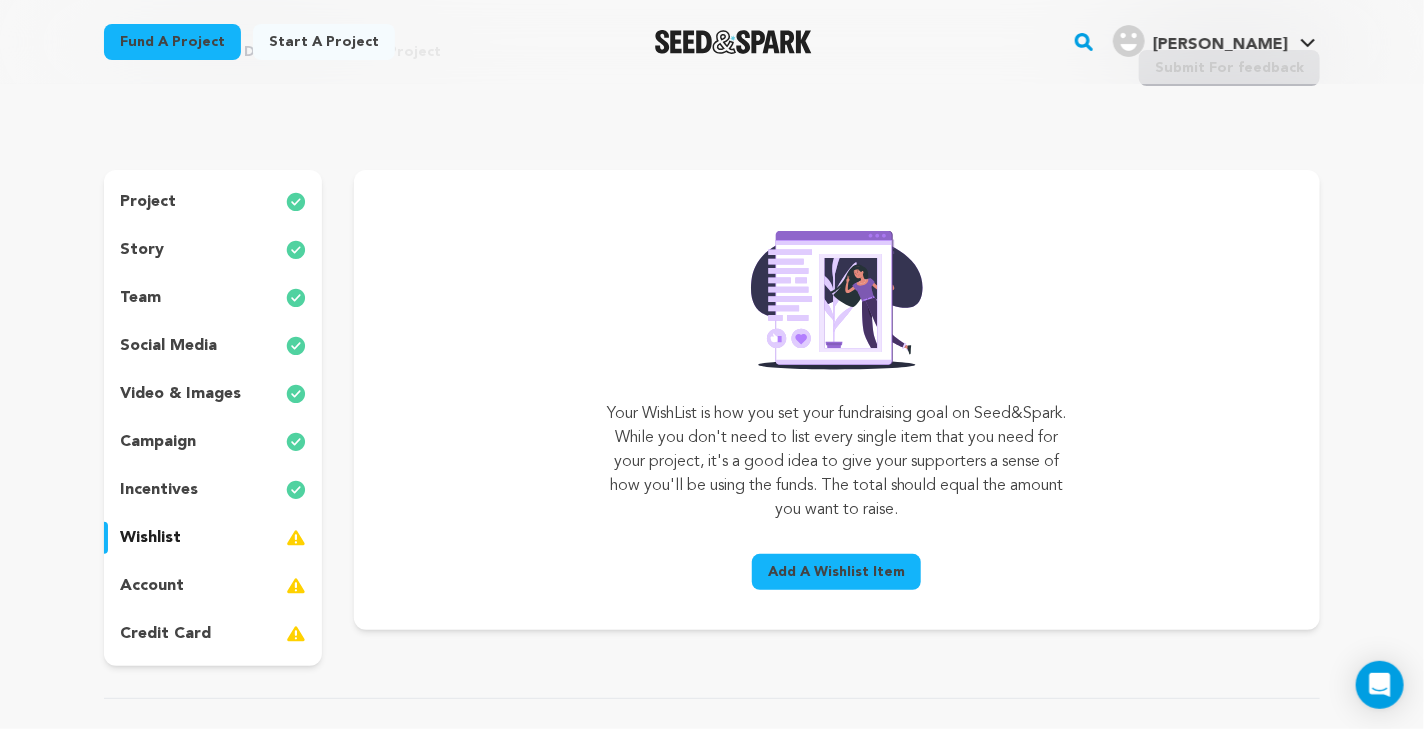 click on "Add A Wishlist Item" at bounding box center [836, 572] 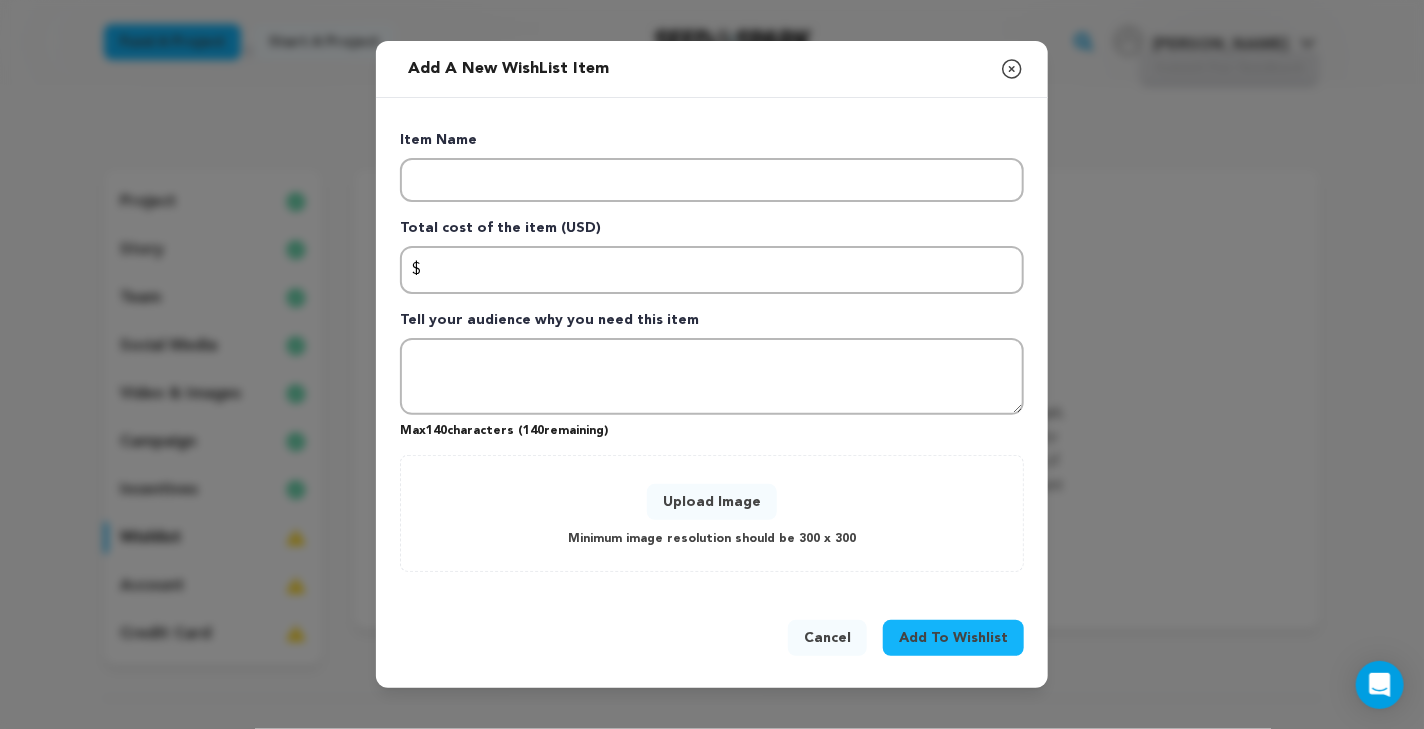 click on "Cancel" at bounding box center [827, 638] 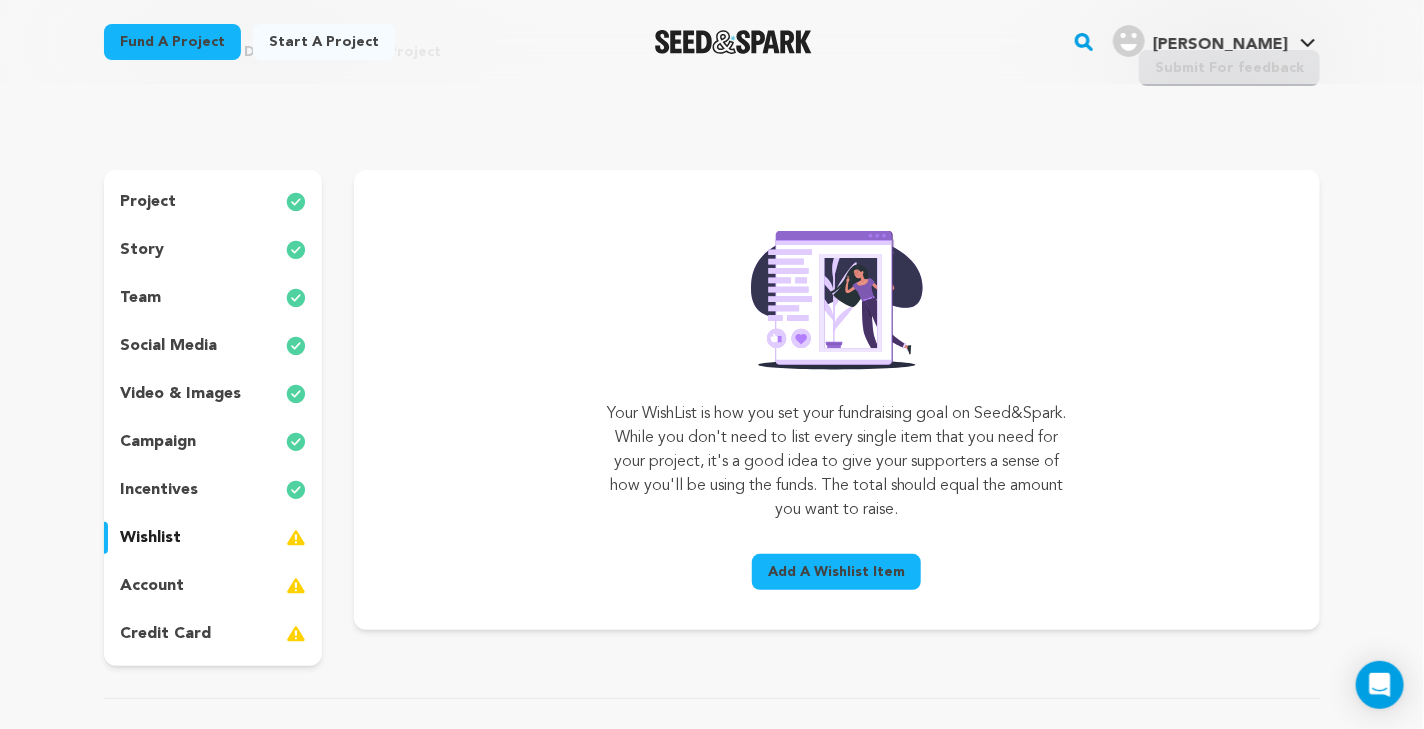click on "account" at bounding box center (152, 586) 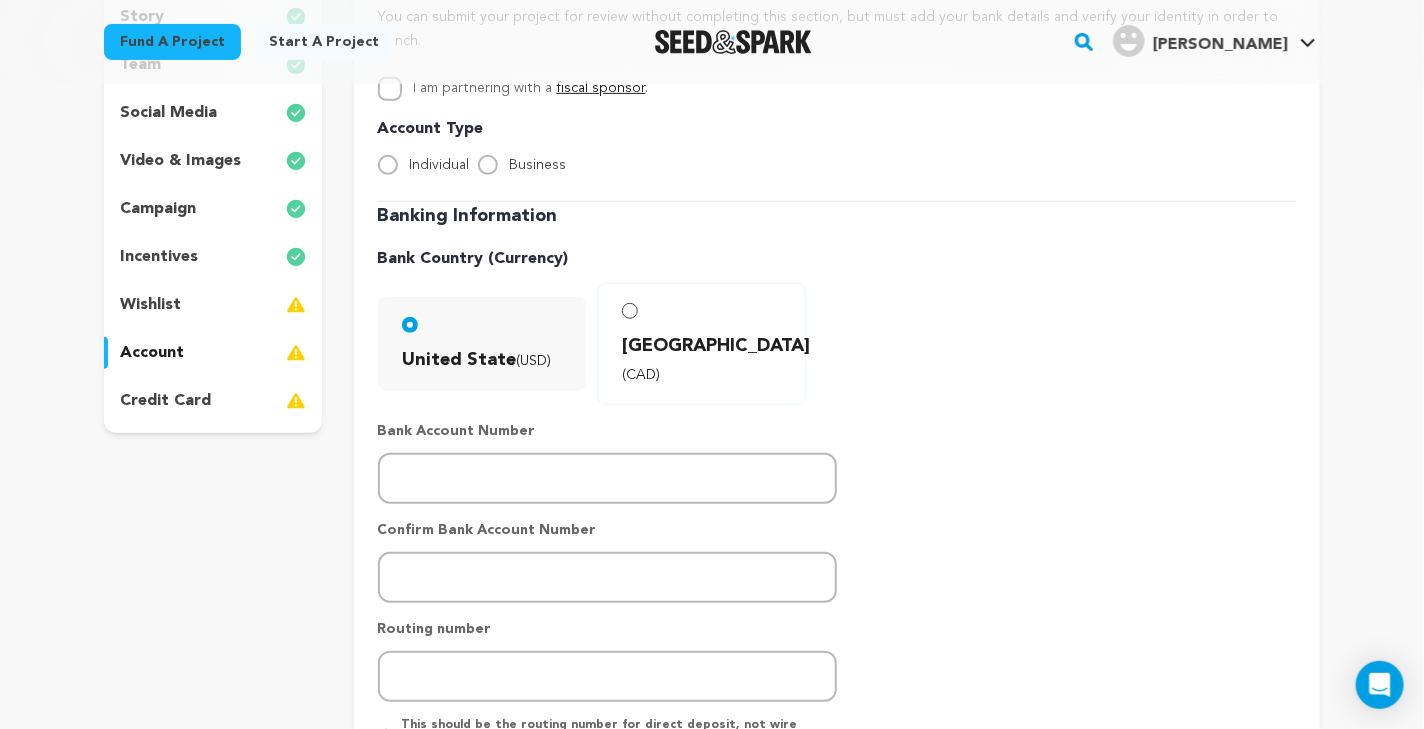 scroll, scrollTop: 358, scrollLeft: 0, axis: vertical 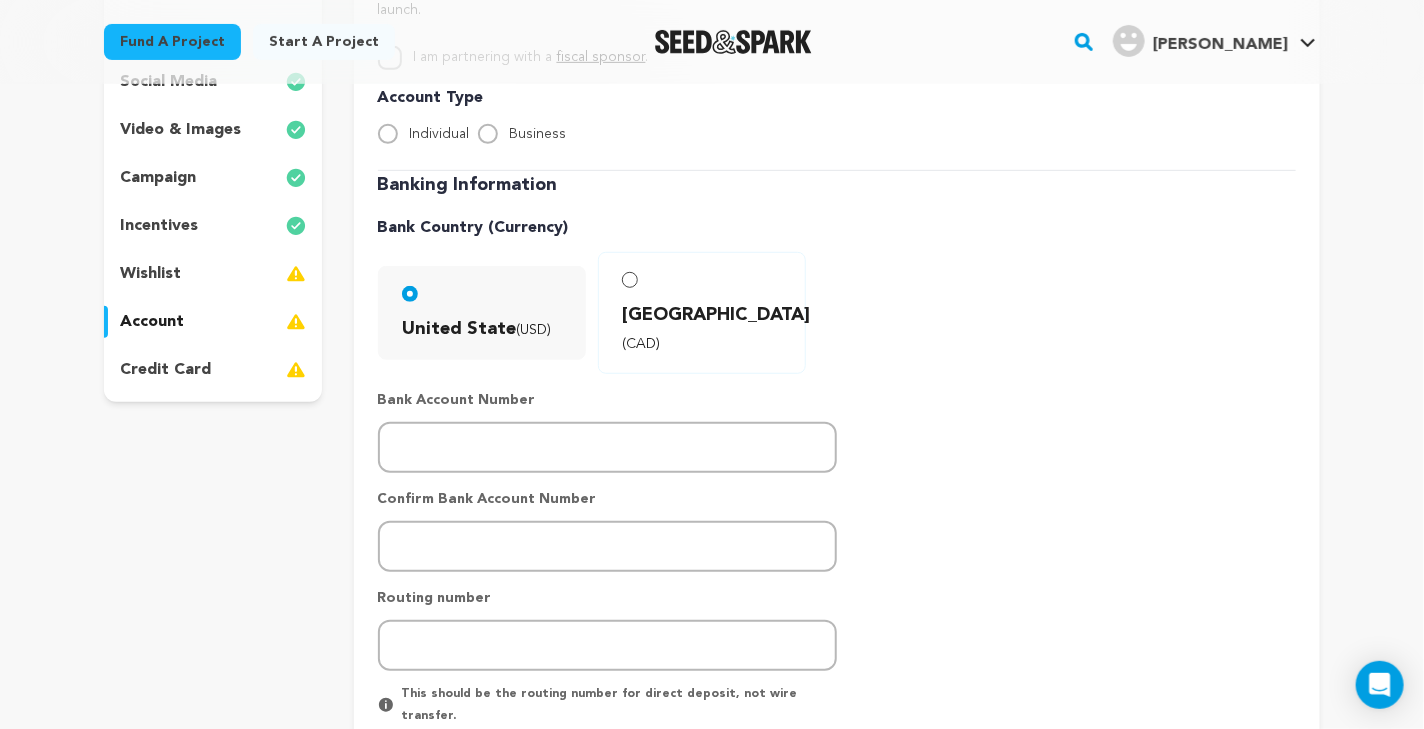 click on "credit card" at bounding box center (165, 370) 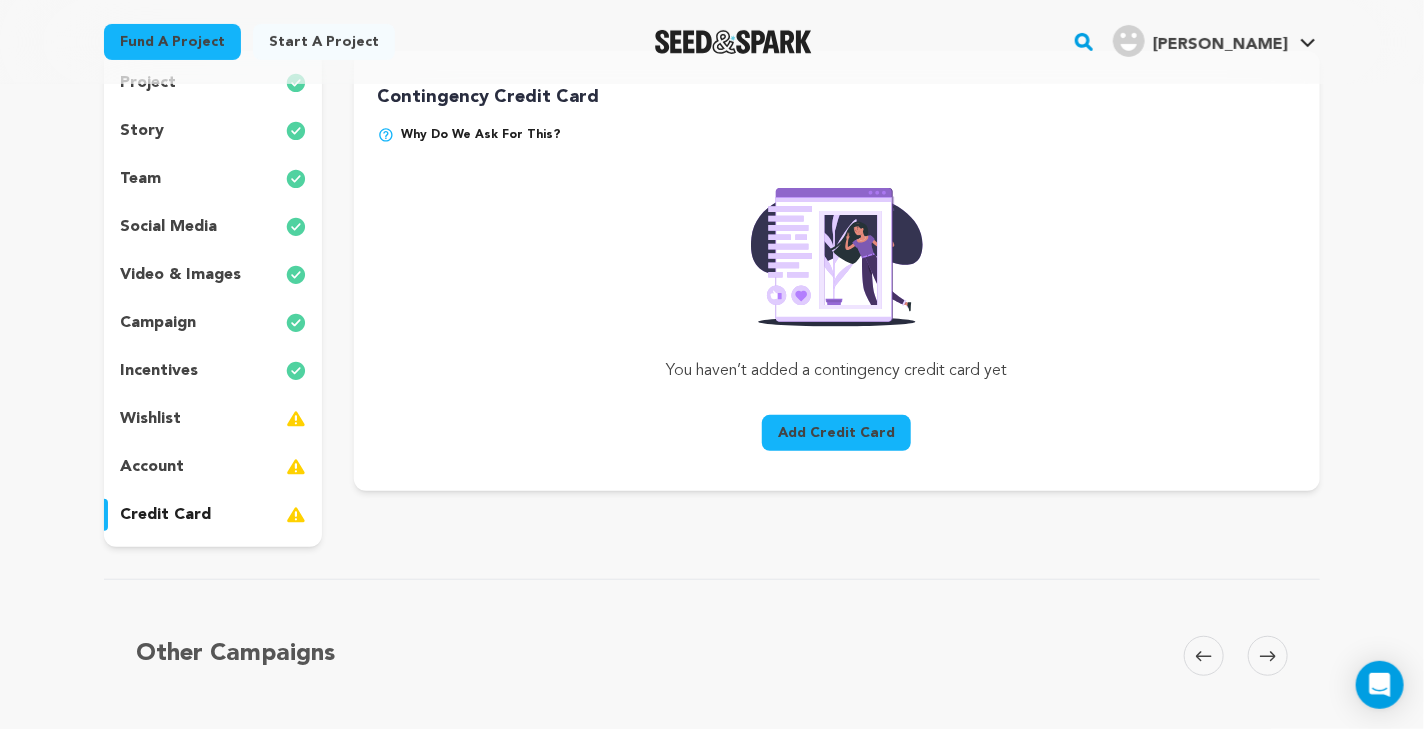 scroll, scrollTop: 122, scrollLeft: 0, axis: vertical 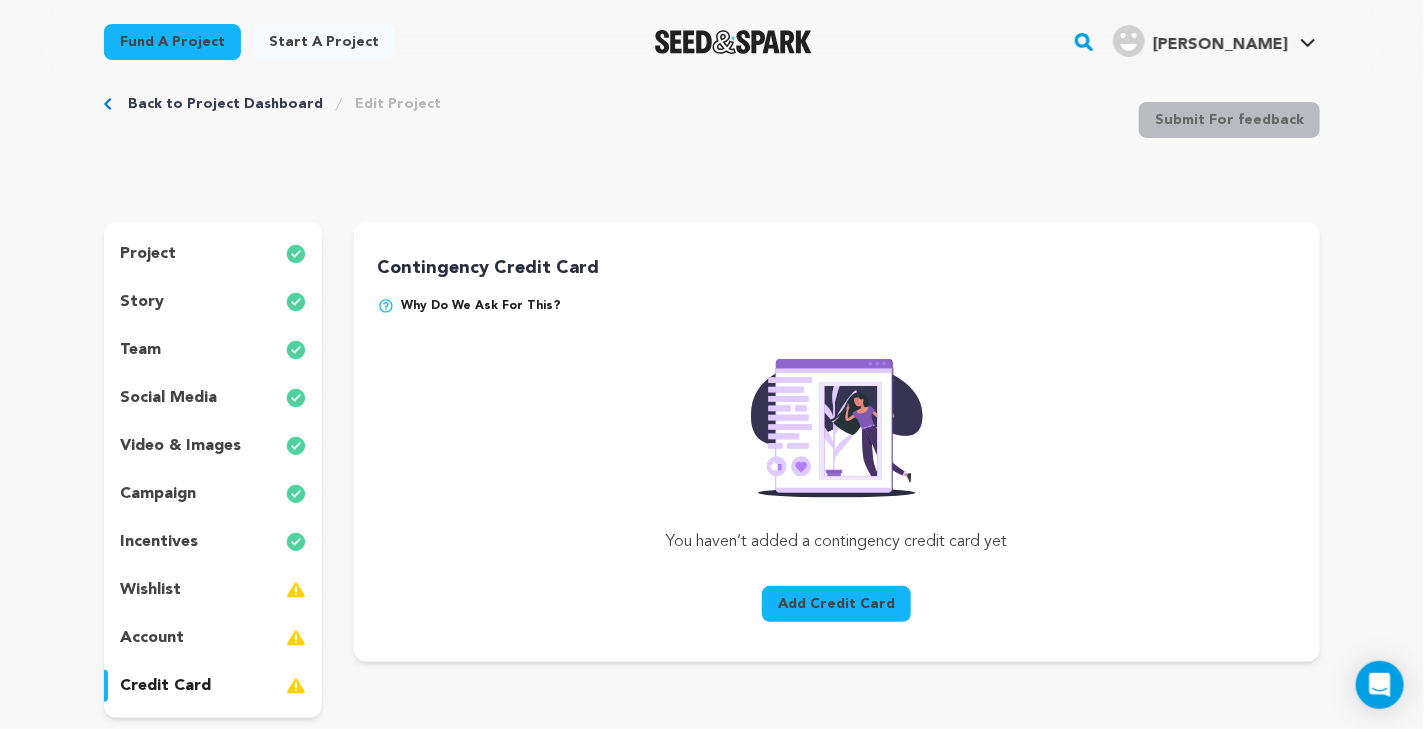 click on "story" at bounding box center [213, 302] 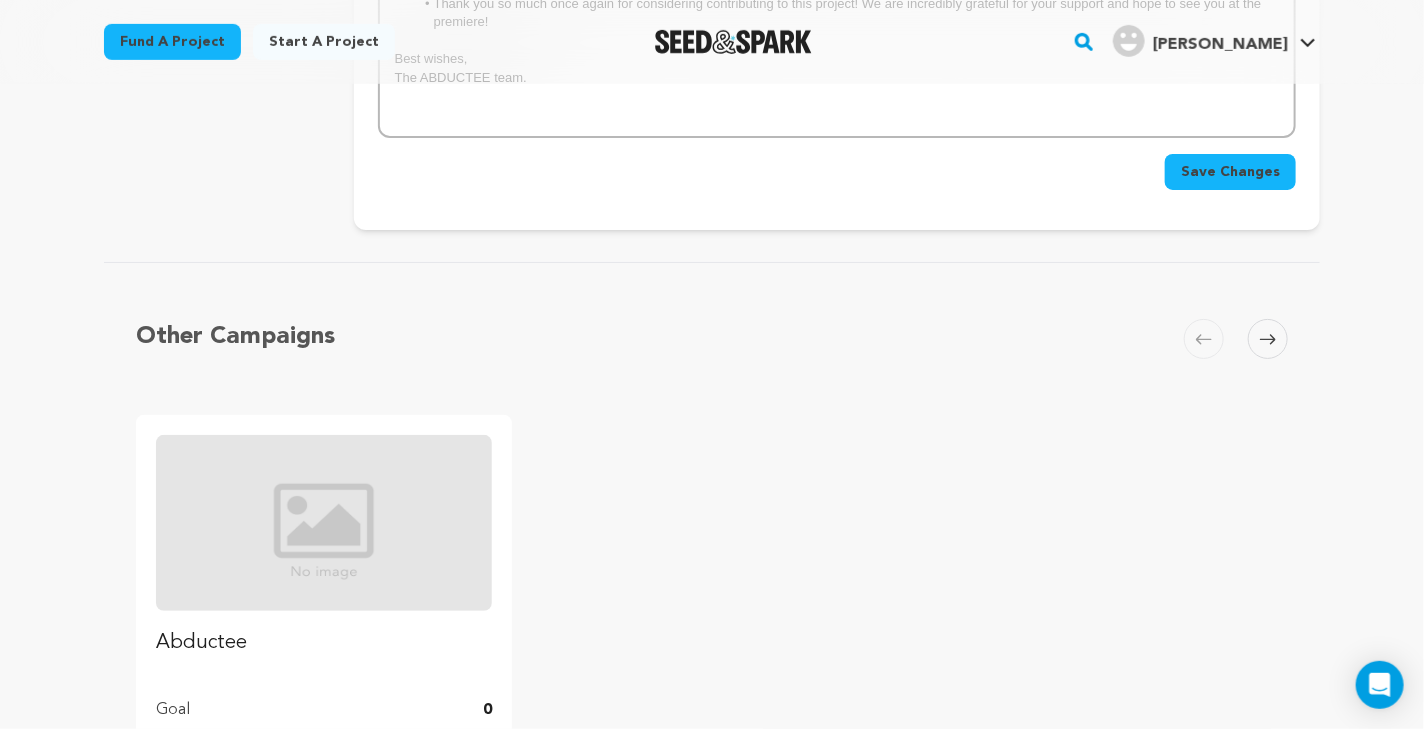 scroll, scrollTop: 6830, scrollLeft: 0, axis: vertical 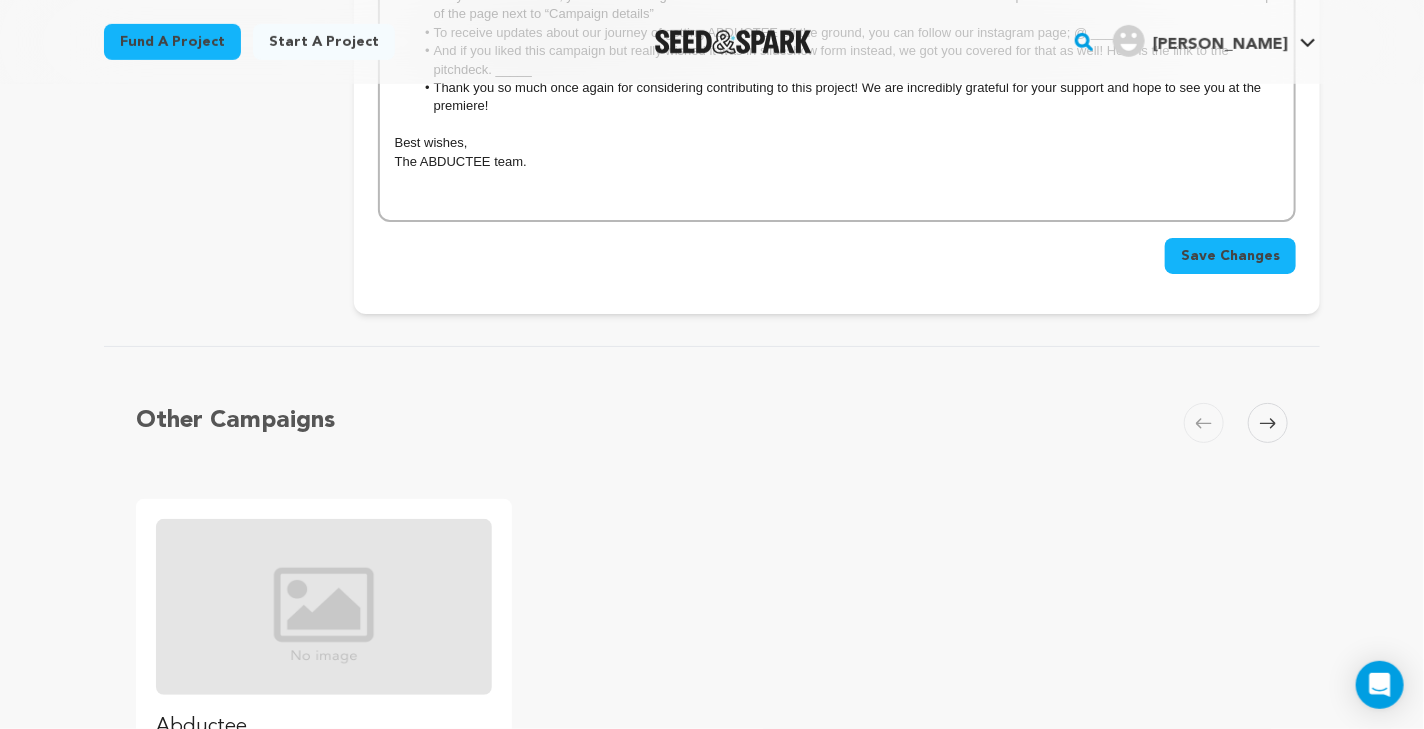 click on "Save Changes" at bounding box center (1230, 256) 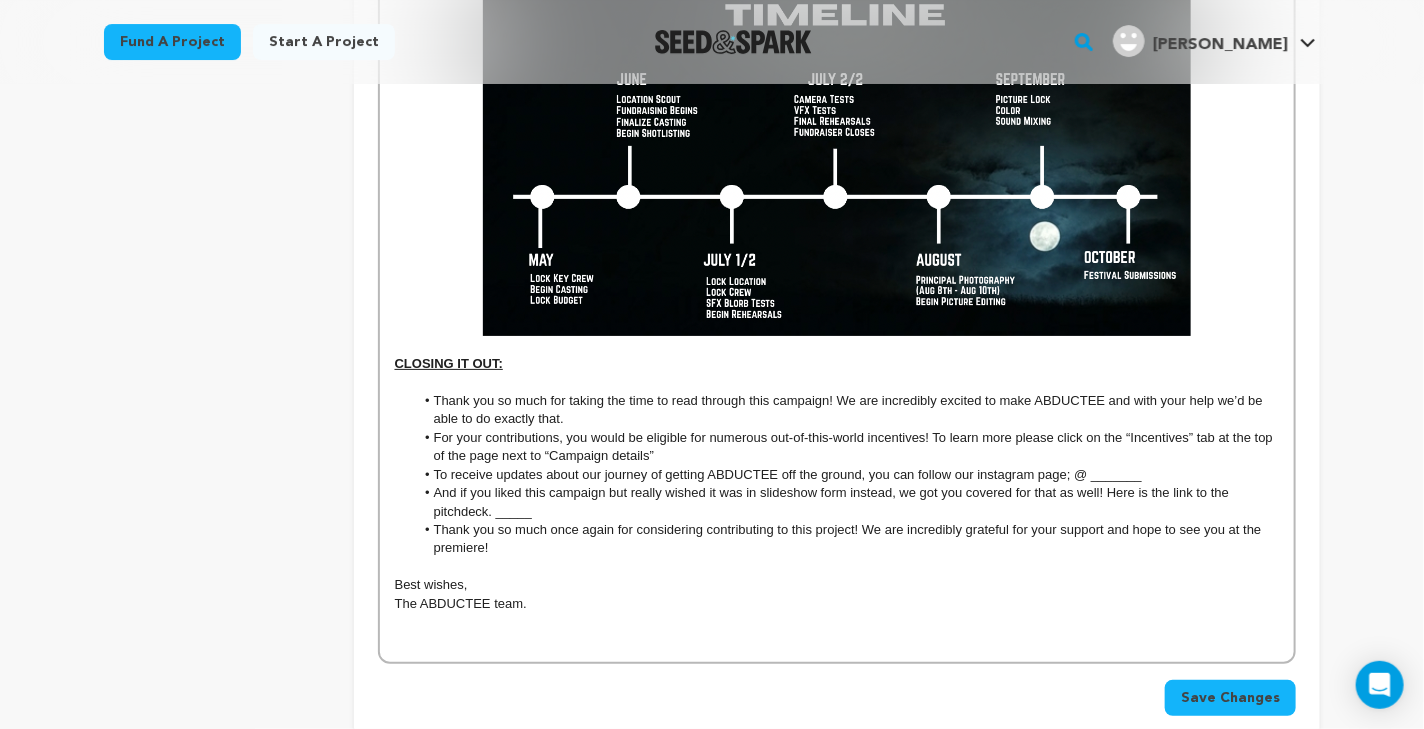 scroll, scrollTop: 6494, scrollLeft: 0, axis: vertical 